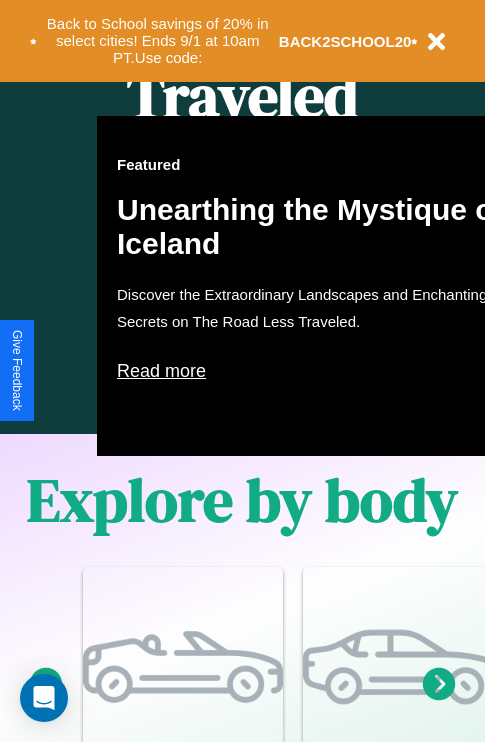 scroll, scrollTop: 1558, scrollLeft: 0, axis: vertical 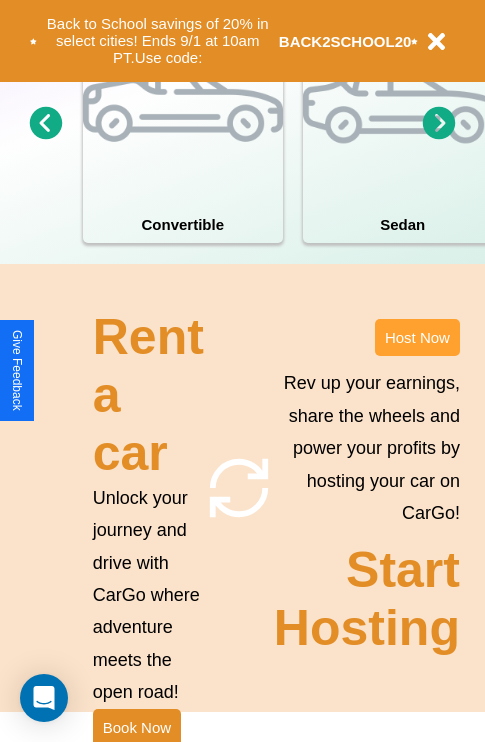 click on "Host Now" at bounding box center (417, 337) 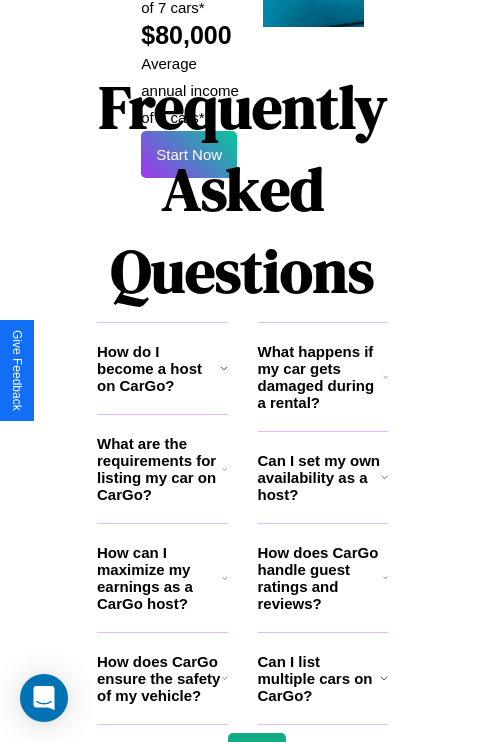 scroll, scrollTop: 3255, scrollLeft: 0, axis: vertical 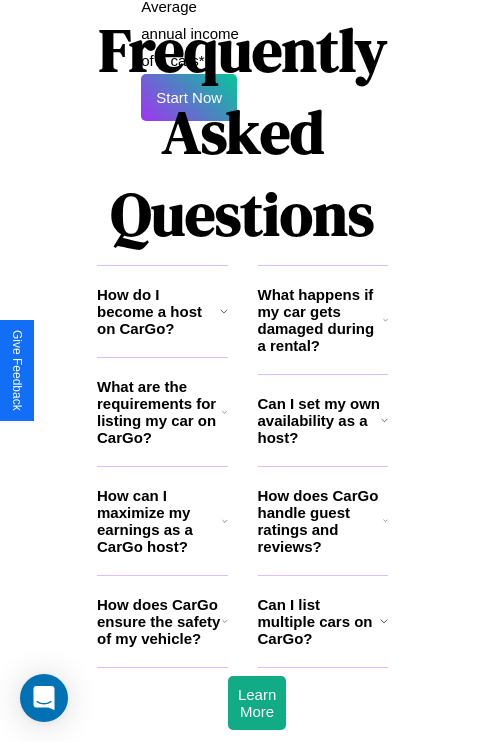 click on "How does CarGo ensure the safety of my vehicle?" at bounding box center [159, 621] 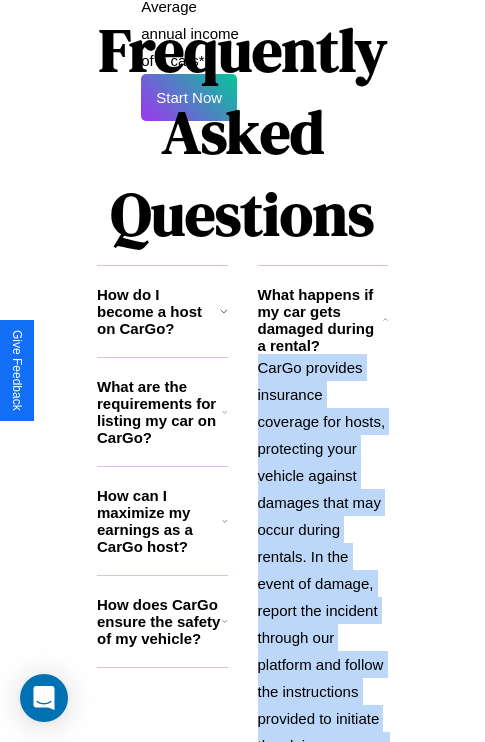 click 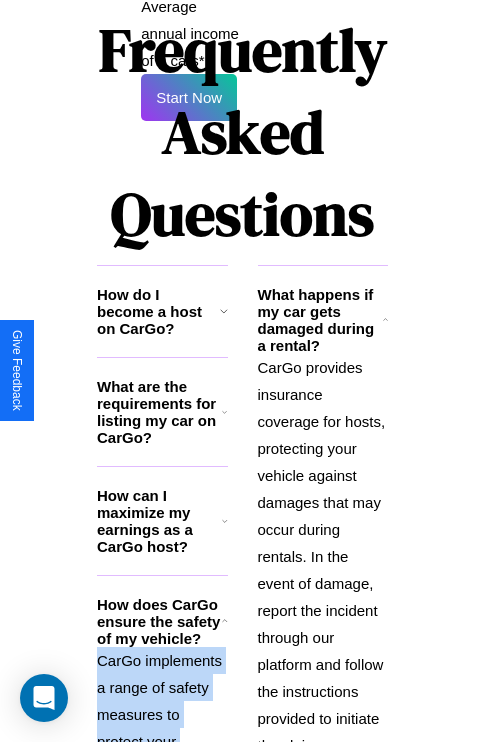 scroll, scrollTop: 3354, scrollLeft: 0, axis: vertical 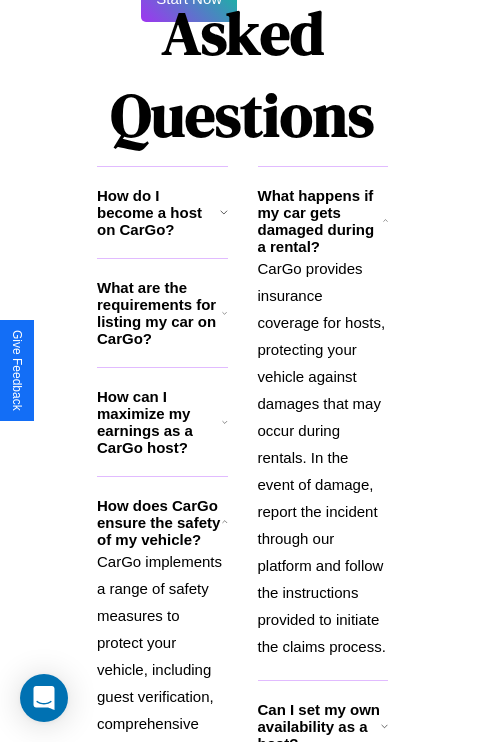 click on "Can I set my own availability as a host?" at bounding box center (319, 726) 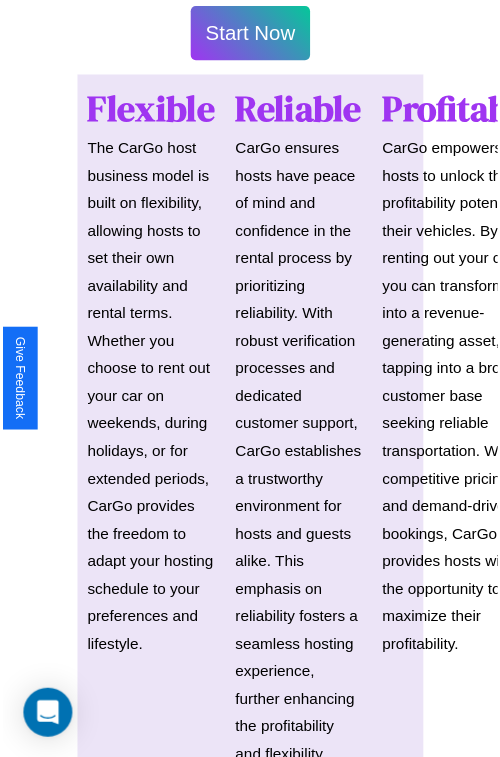 scroll, scrollTop: 1417, scrollLeft: 0, axis: vertical 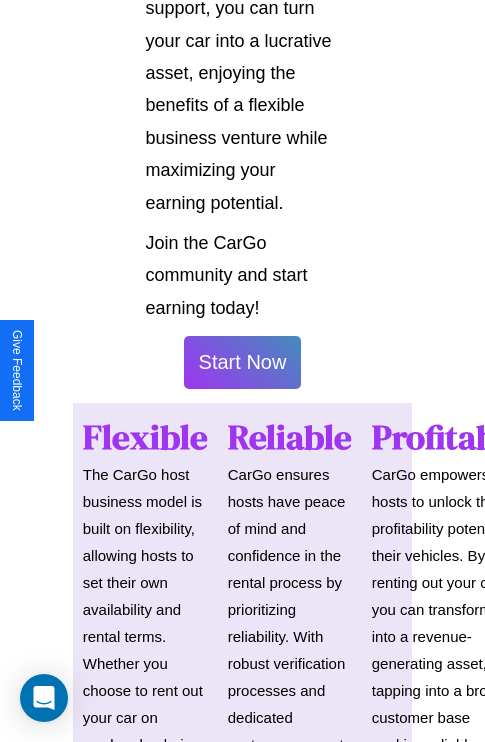 click on "Start Now" at bounding box center (243, 362) 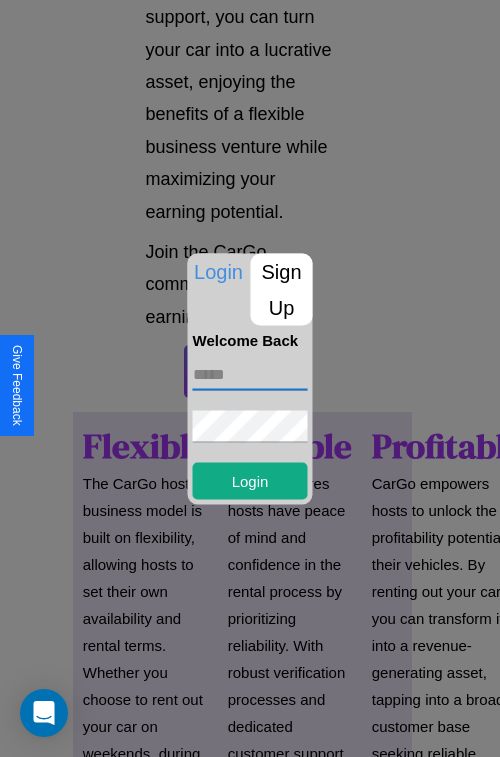 click at bounding box center (250, 374) 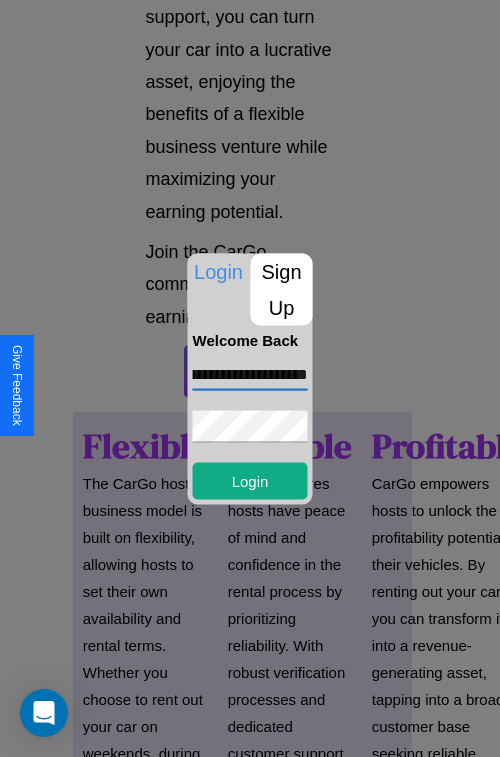 scroll, scrollTop: 0, scrollLeft: 77, axis: horizontal 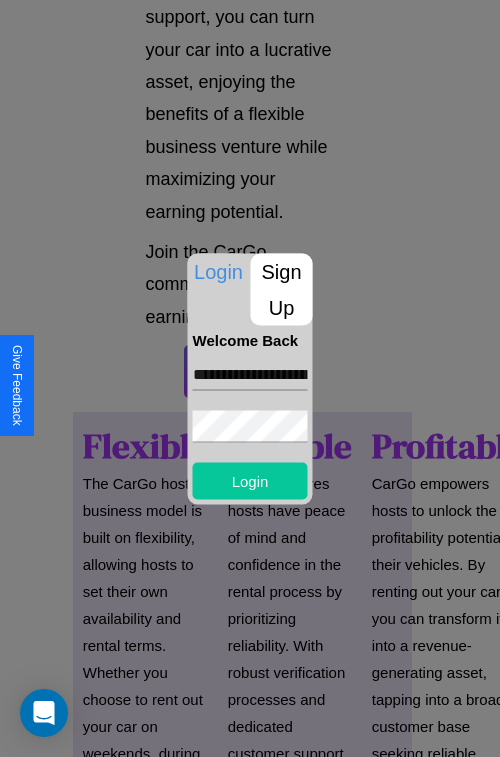 click on "Login" at bounding box center [250, 480] 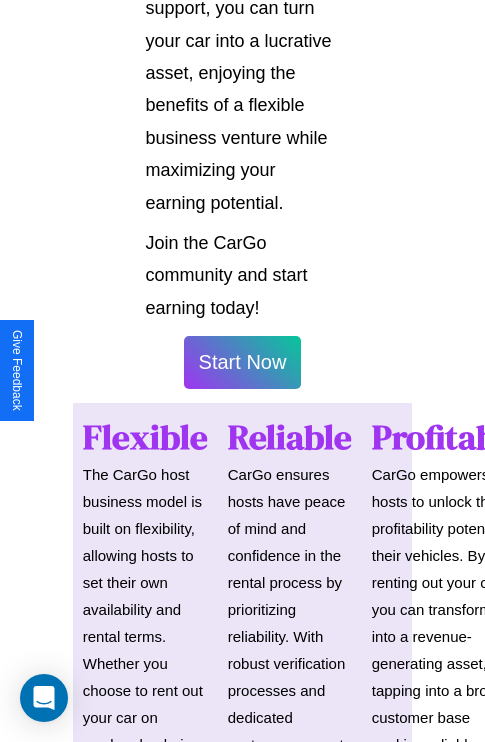 scroll, scrollTop: 1419, scrollLeft: 0, axis: vertical 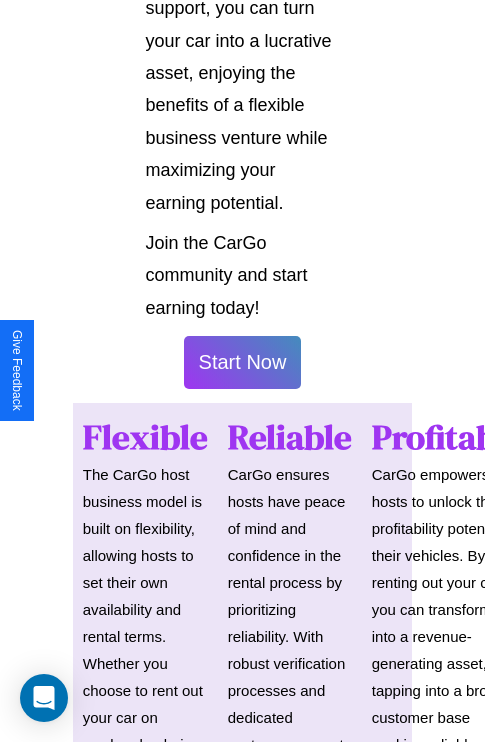 click on "Start Now" at bounding box center [243, 362] 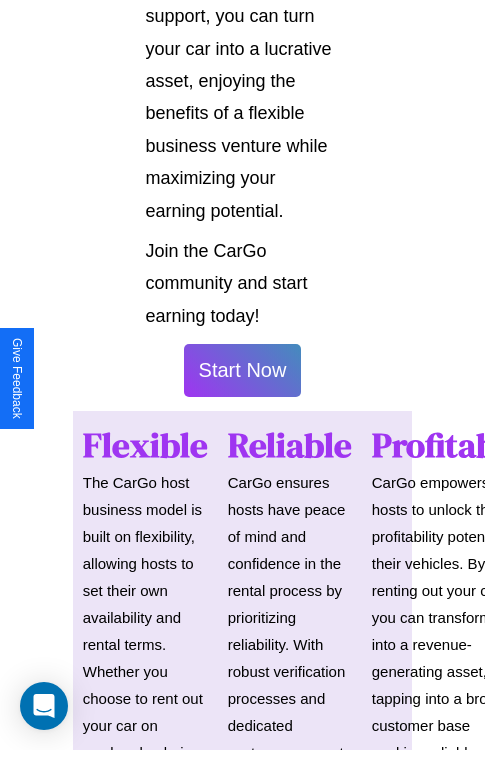 scroll, scrollTop: 0, scrollLeft: 0, axis: both 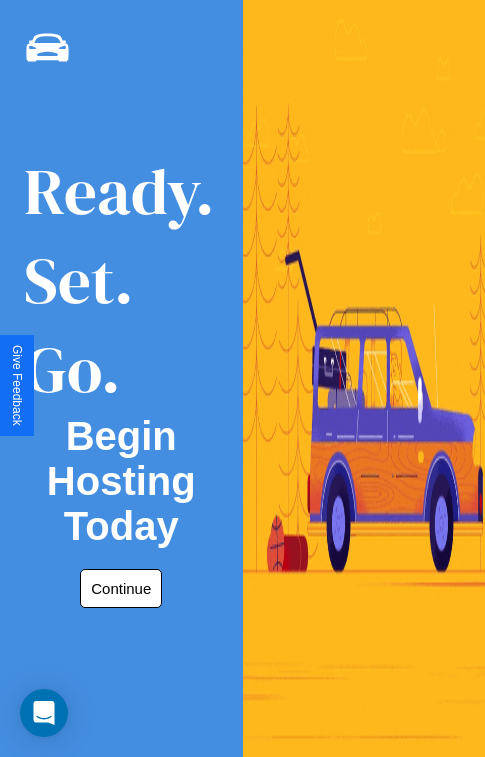 click on "Continue" at bounding box center [121, 588] 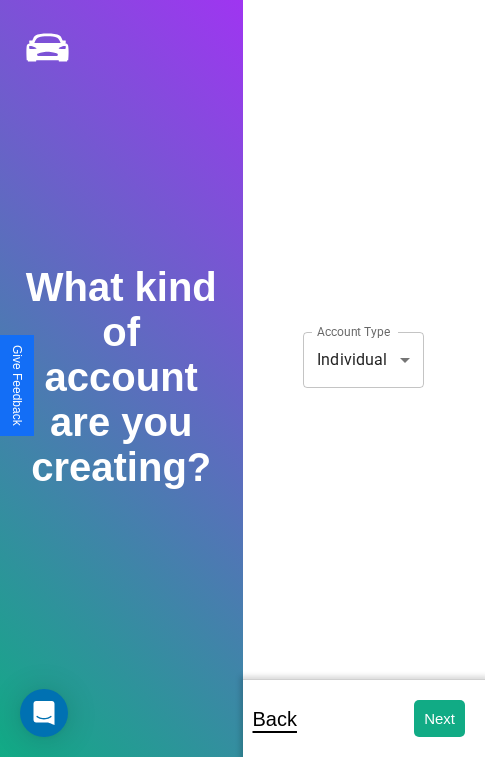 click on "**********" at bounding box center (242, 392) 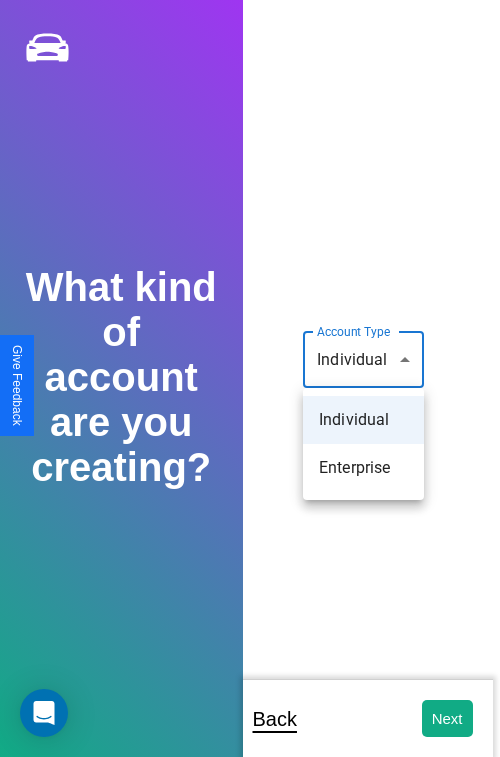 click on "Individual" at bounding box center [363, 420] 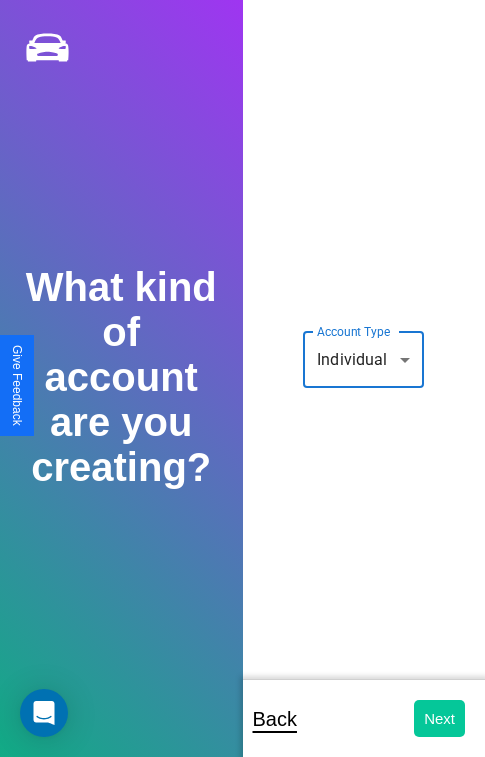 click on "Next" at bounding box center [439, 718] 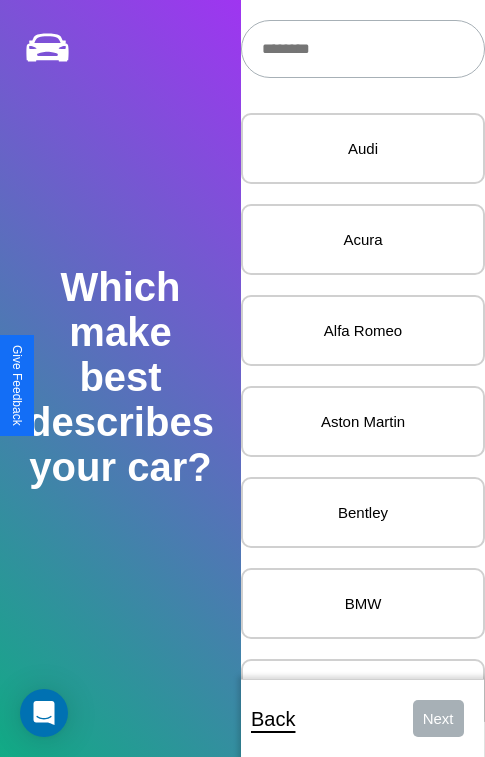 scroll, scrollTop: 27, scrollLeft: 0, axis: vertical 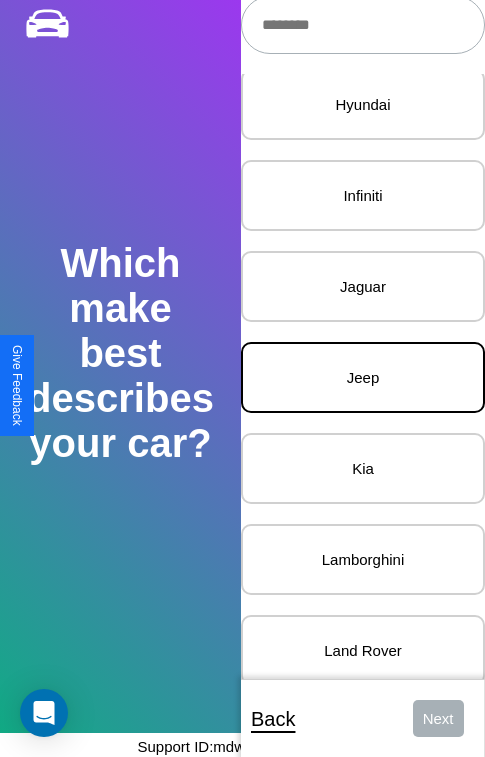 click on "Jeep" at bounding box center (363, 377) 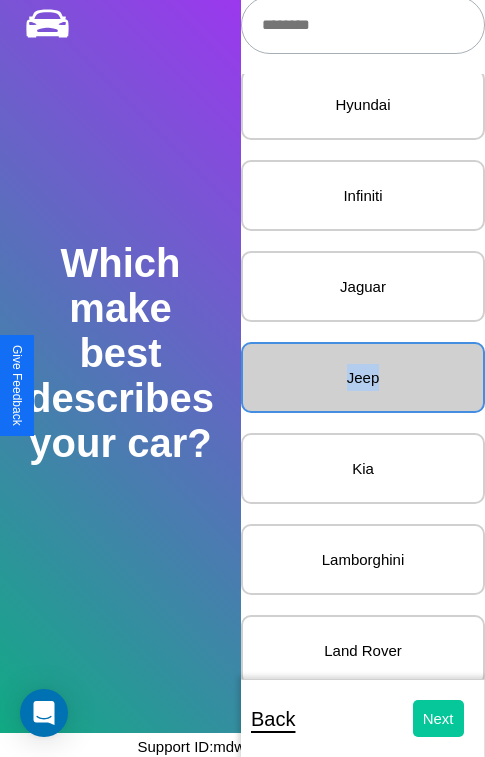 click on "Next" at bounding box center (438, 718) 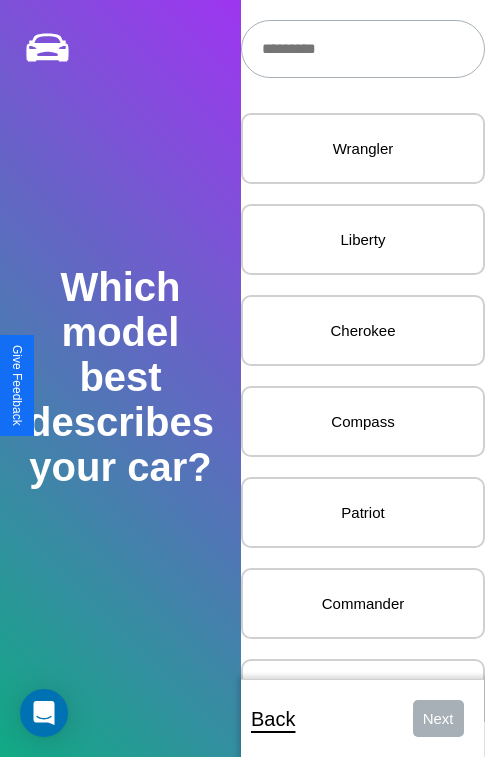 scroll, scrollTop: 27, scrollLeft: 0, axis: vertical 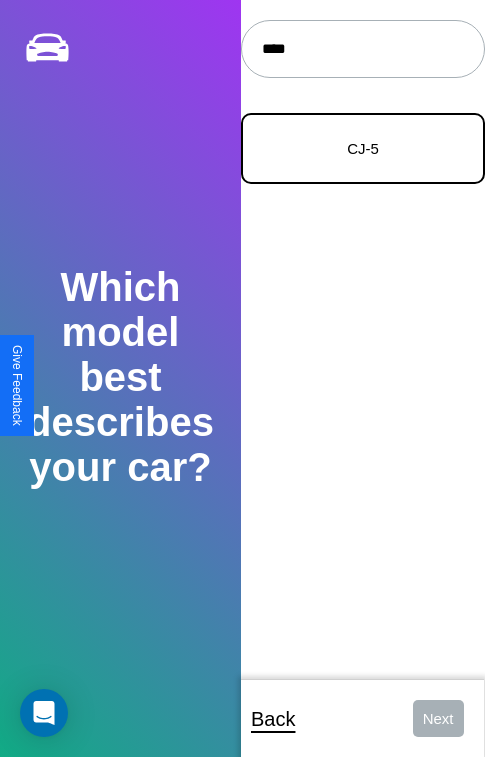 type on "****" 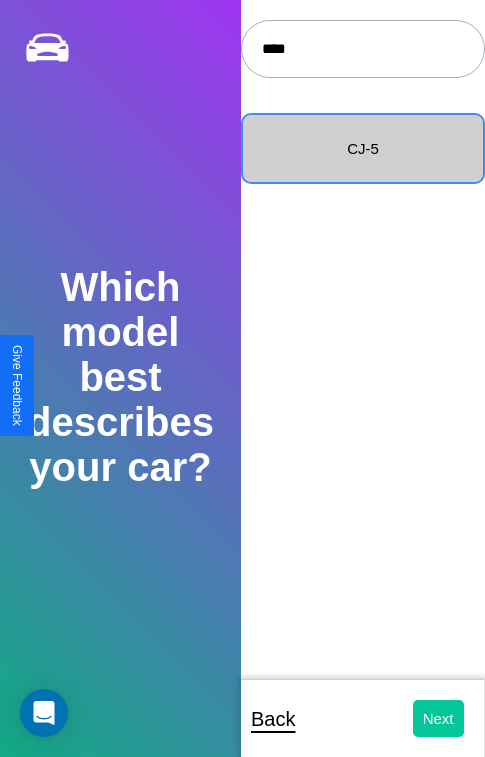 click on "Next" at bounding box center [438, 718] 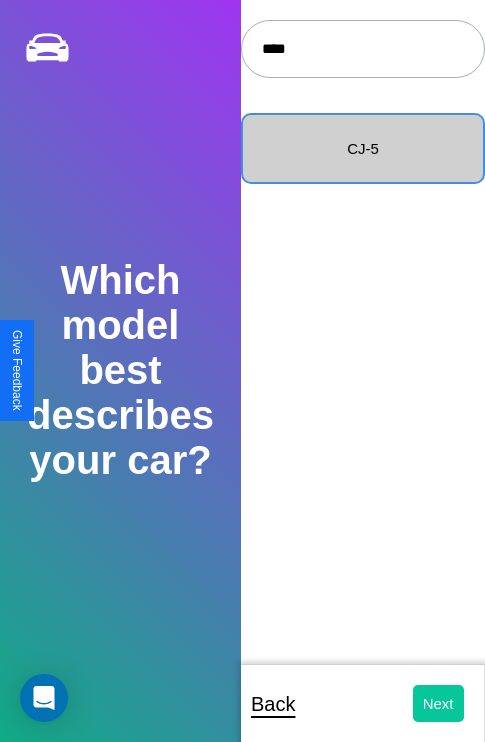 select on "*****" 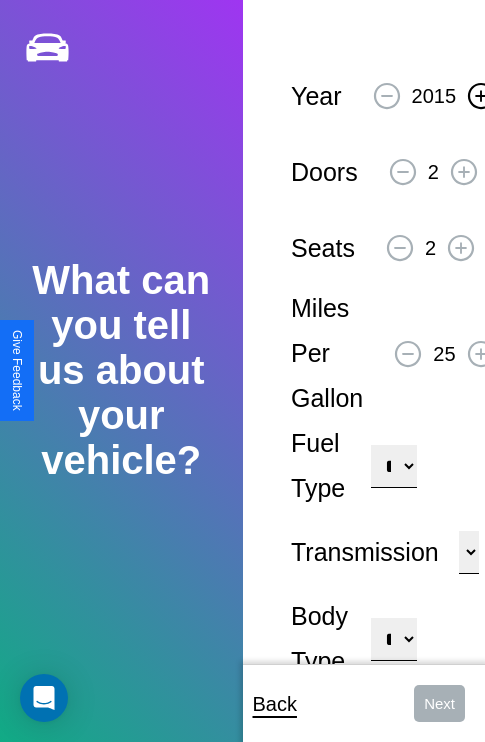 click 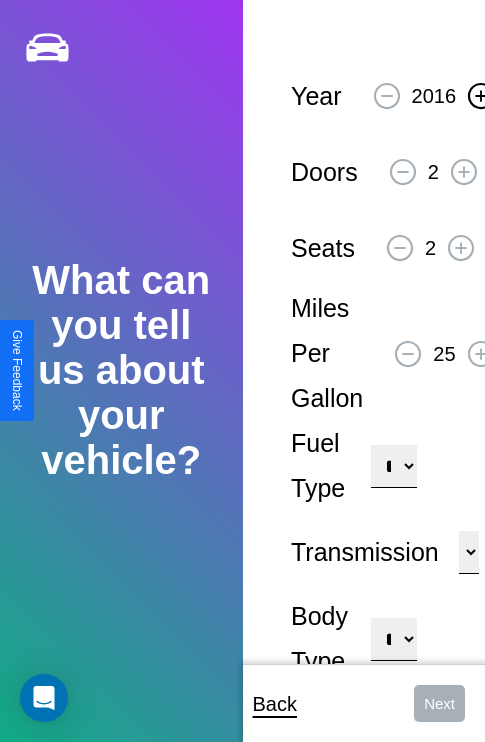 click 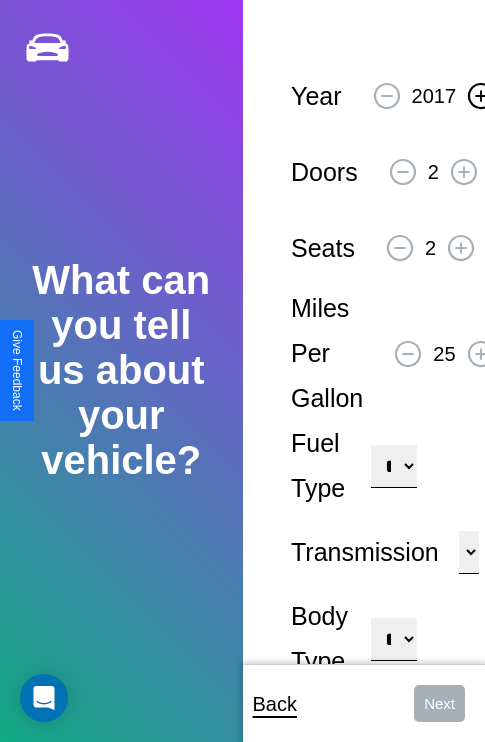 click 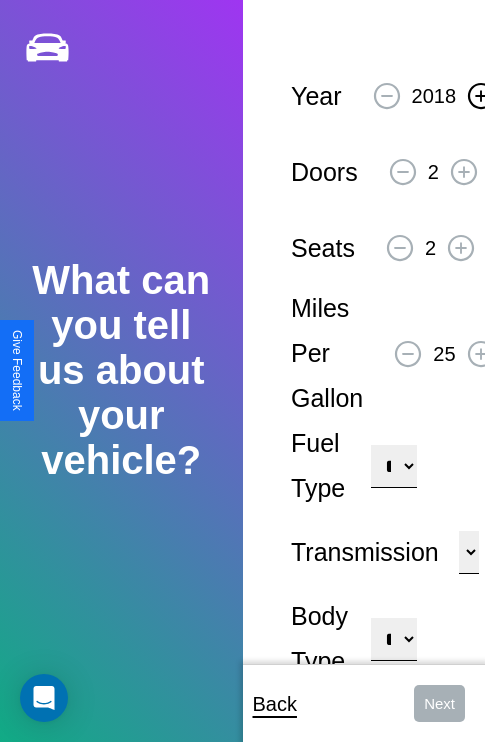 click 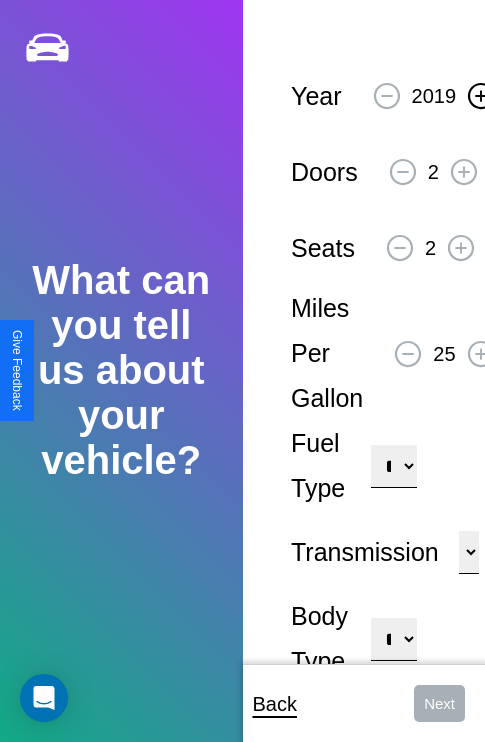 click 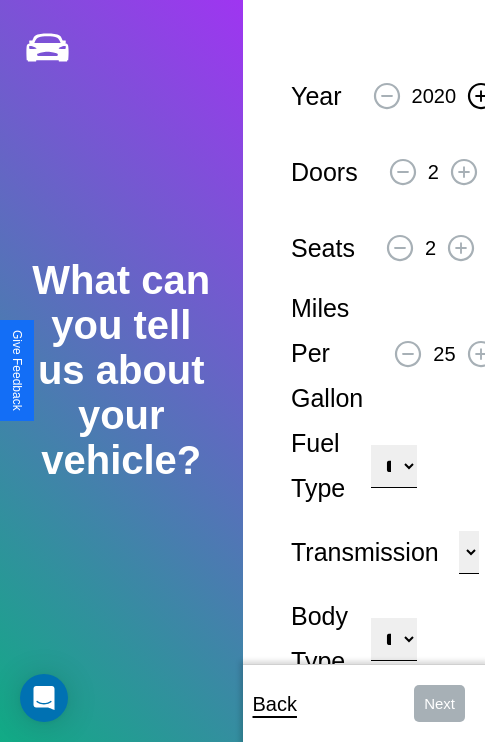 click 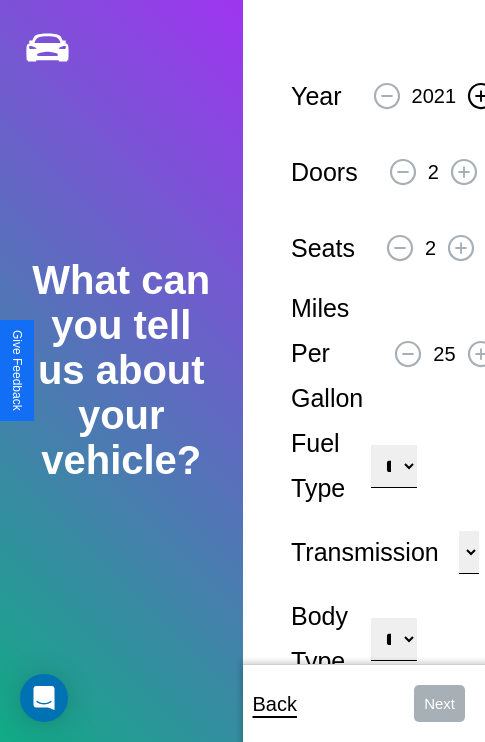 click 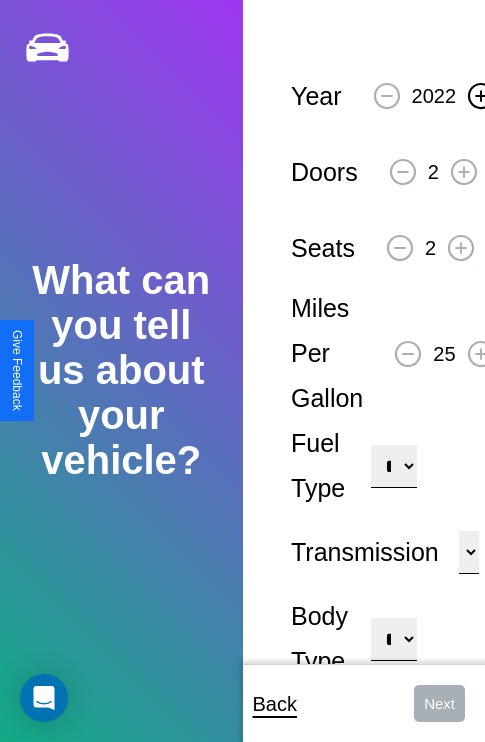 click 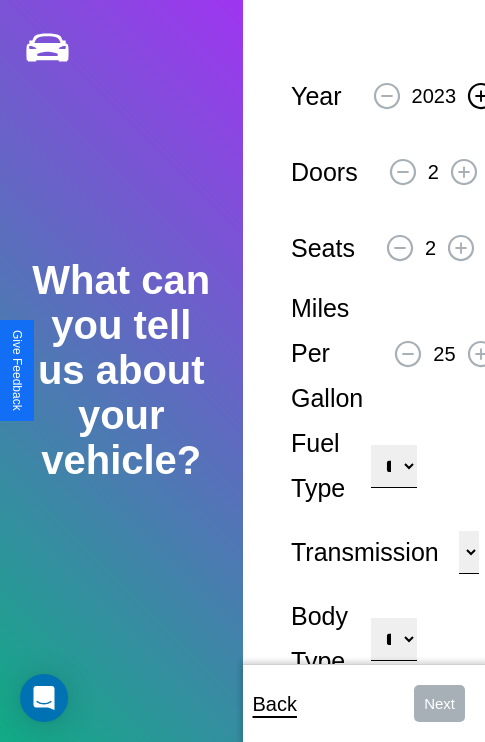 click 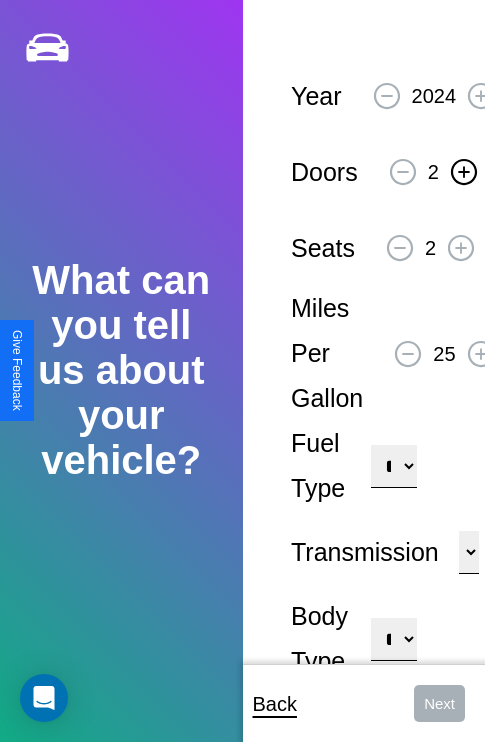 click 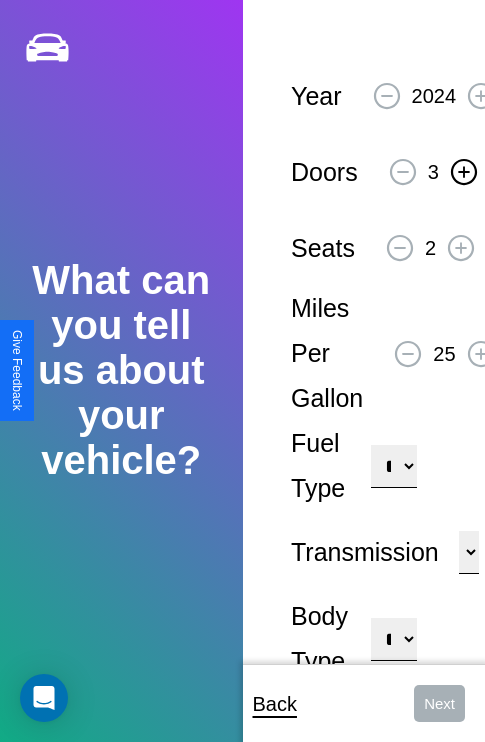 click 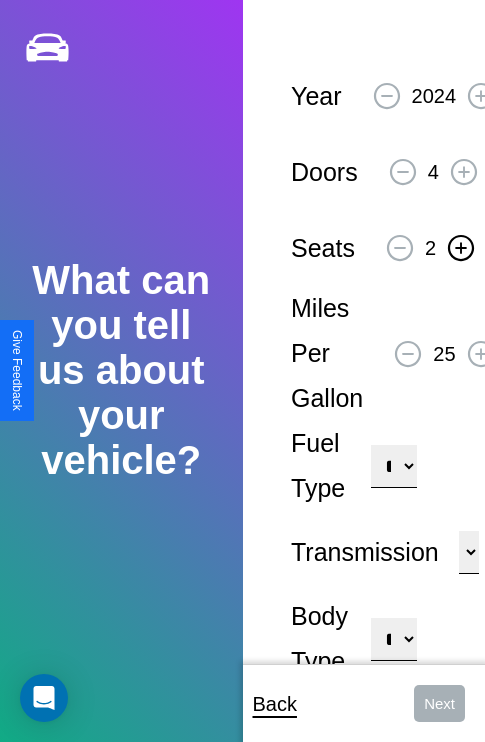 click 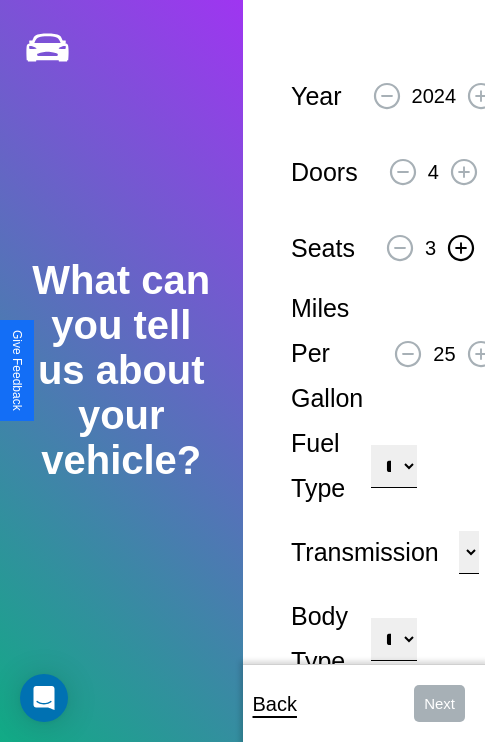 click 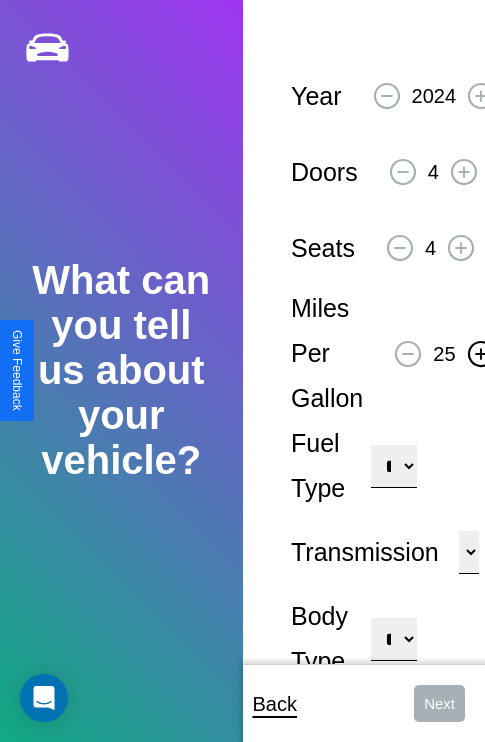click 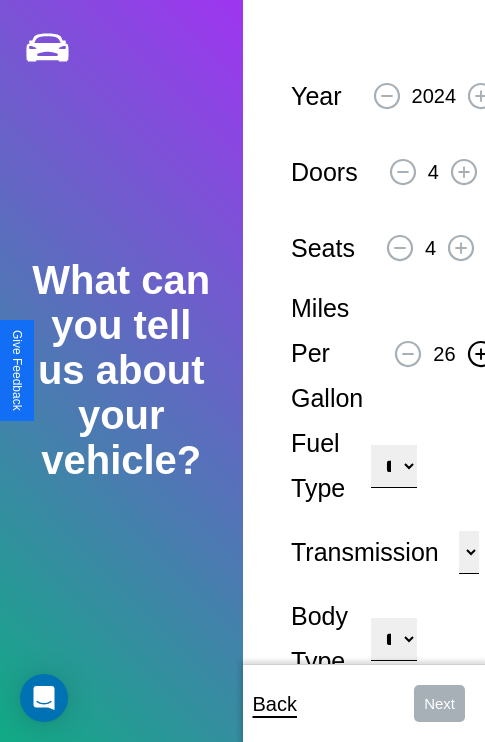 click 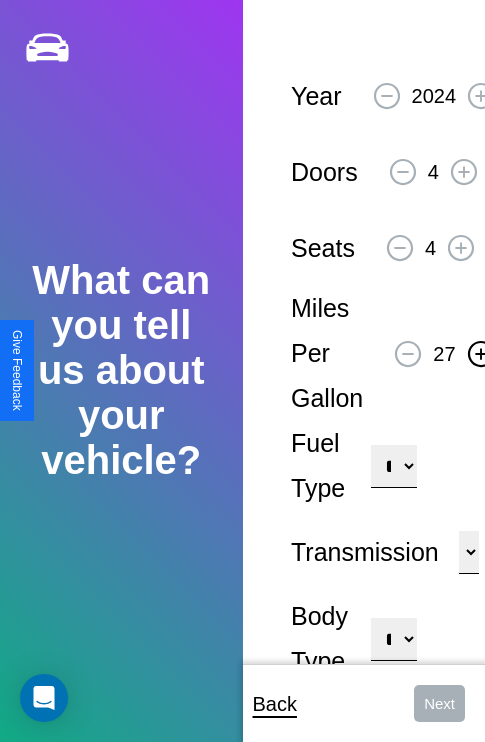 click 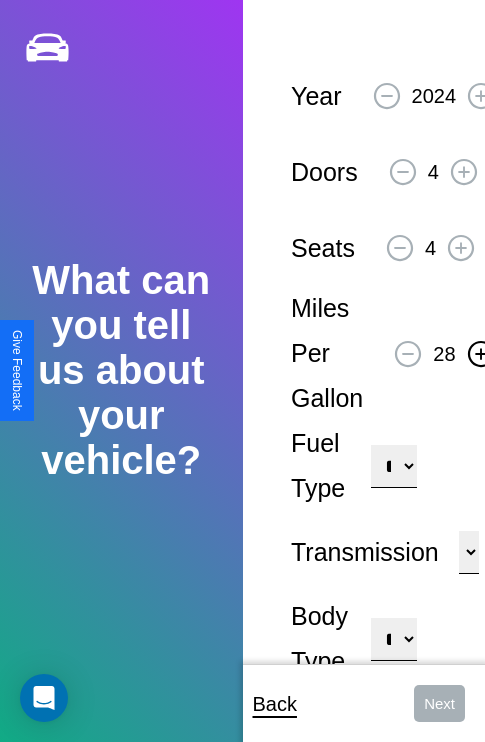 click 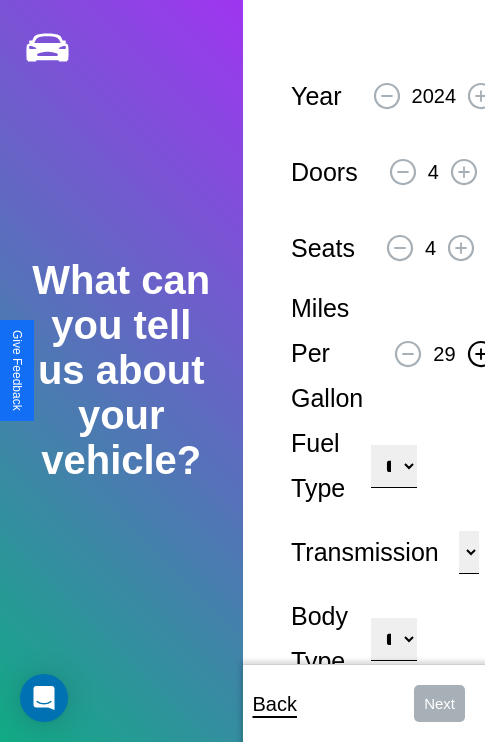 click 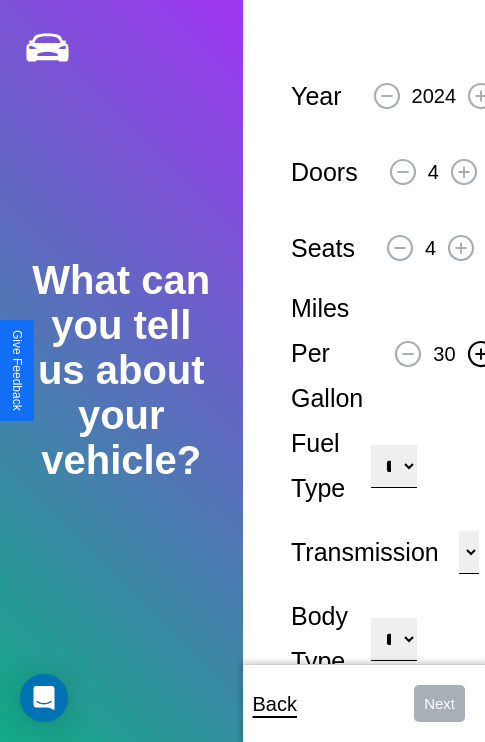 click 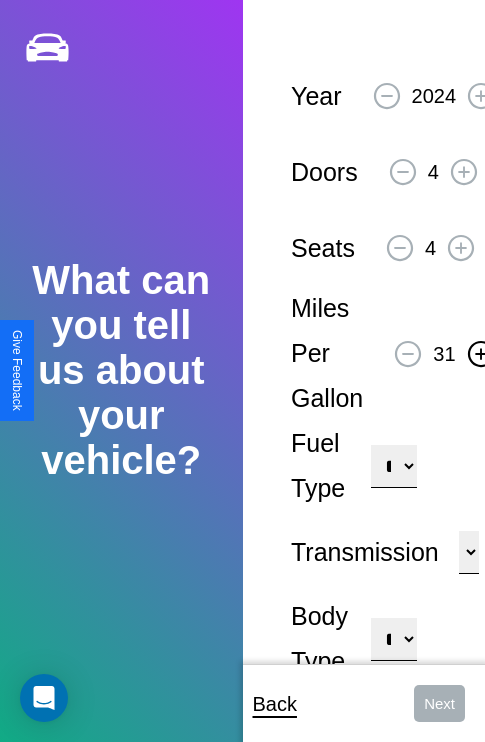 click 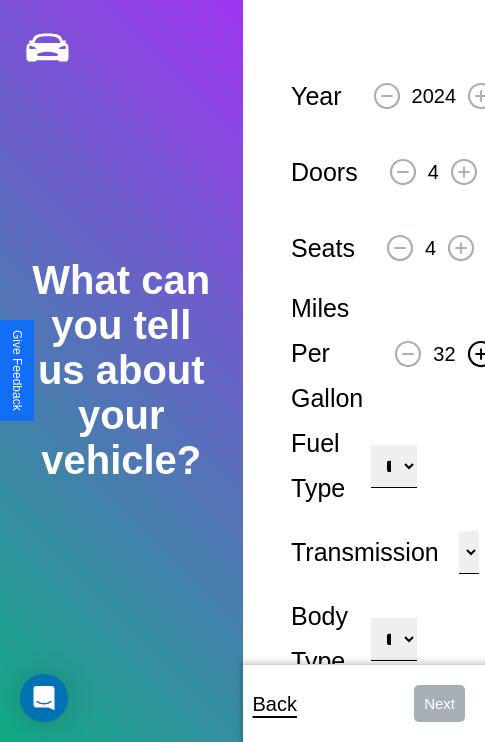 click on "**********" at bounding box center [393, 466] 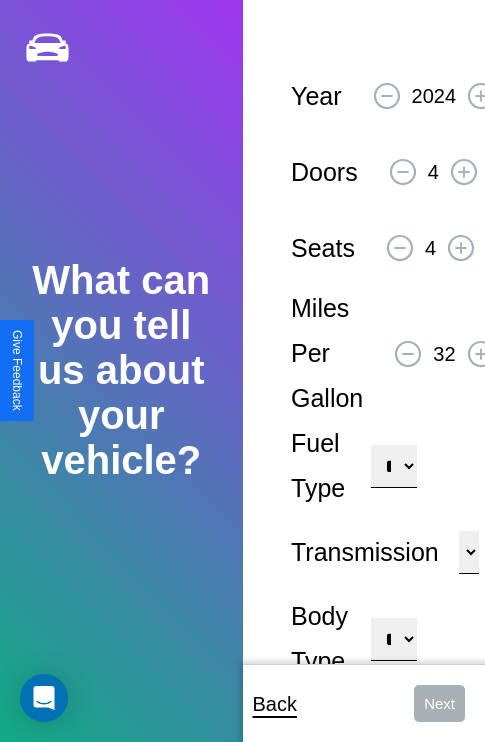 select on "***" 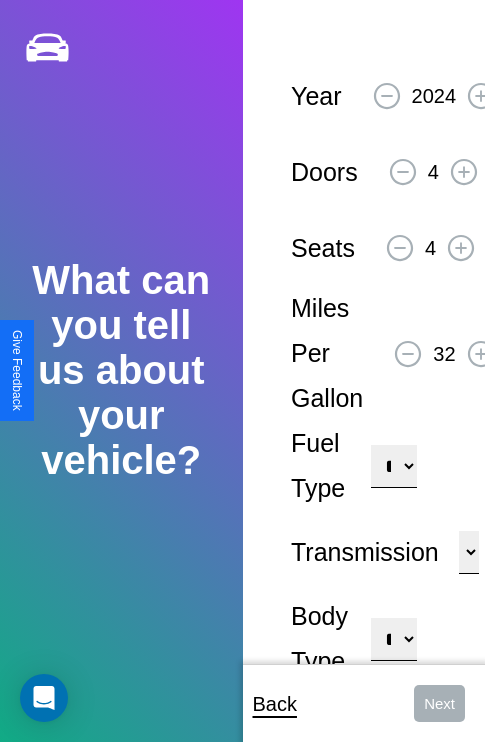 click on "****** ********* ******" at bounding box center (469, 552) 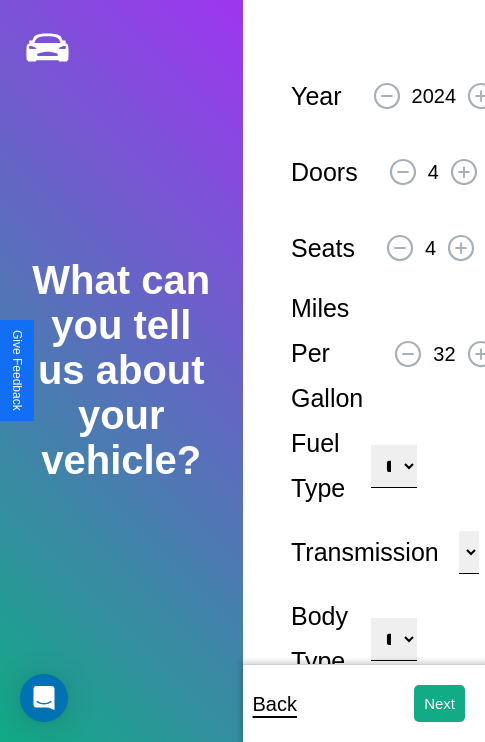 click on "**********" at bounding box center [393, 639] 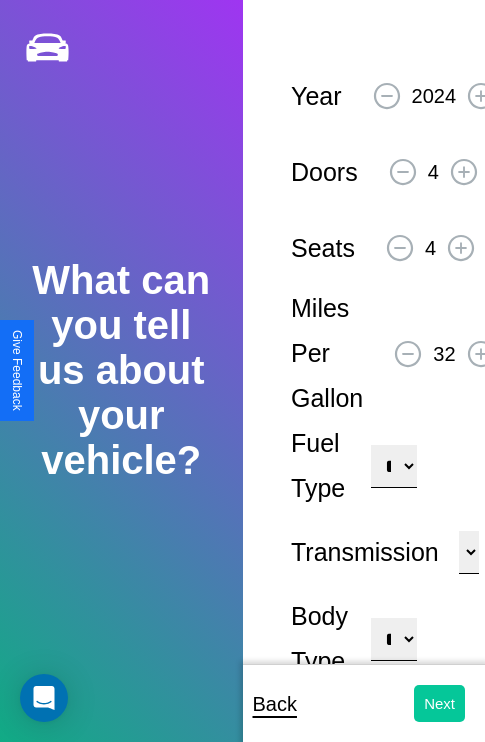click on "Next" at bounding box center [439, 703] 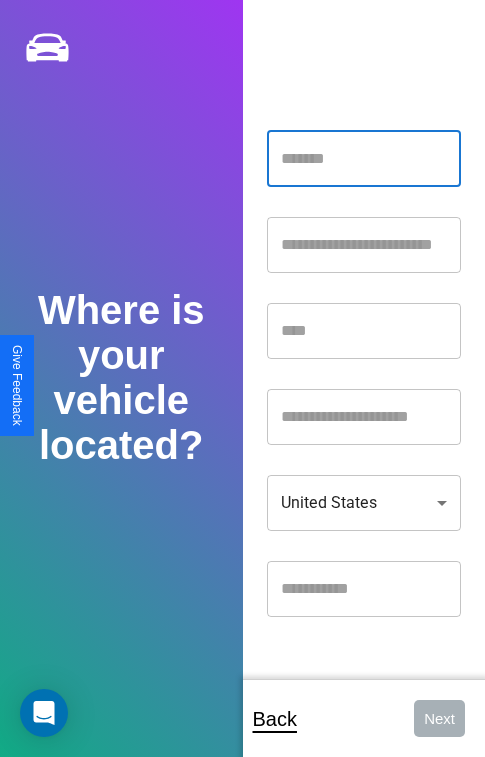 click at bounding box center (364, 159) 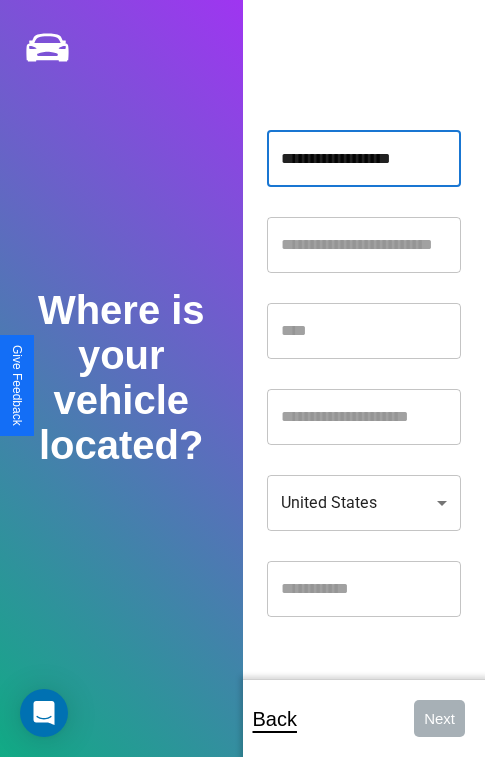 type on "**********" 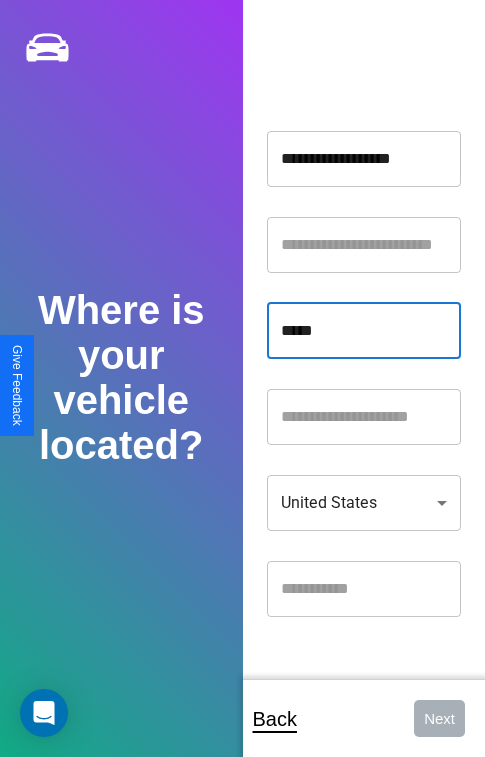 type on "*****" 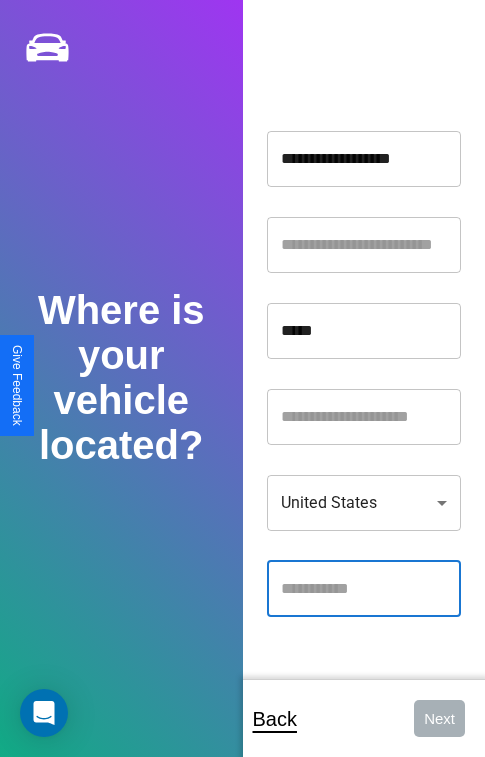 click at bounding box center (364, 589) 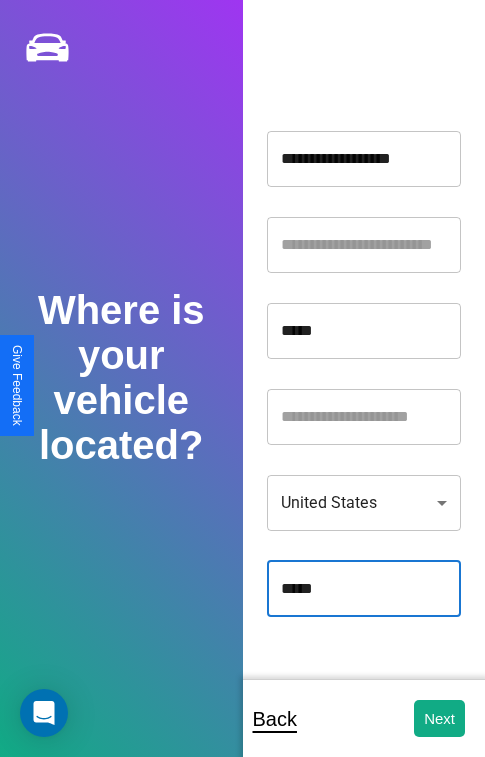 type on "*****" 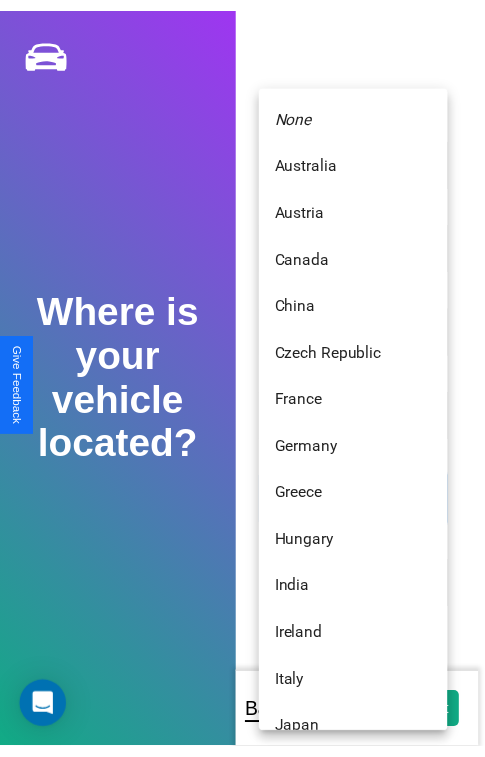 scroll, scrollTop: 296, scrollLeft: 0, axis: vertical 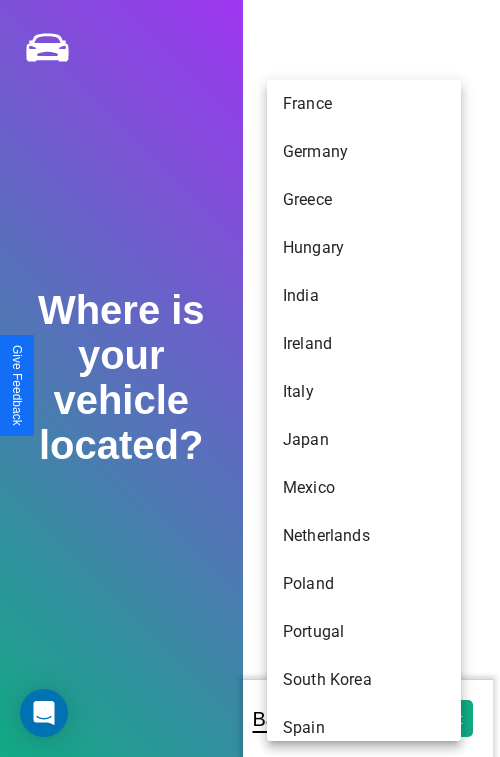 click on "France" at bounding box center (364, 104) 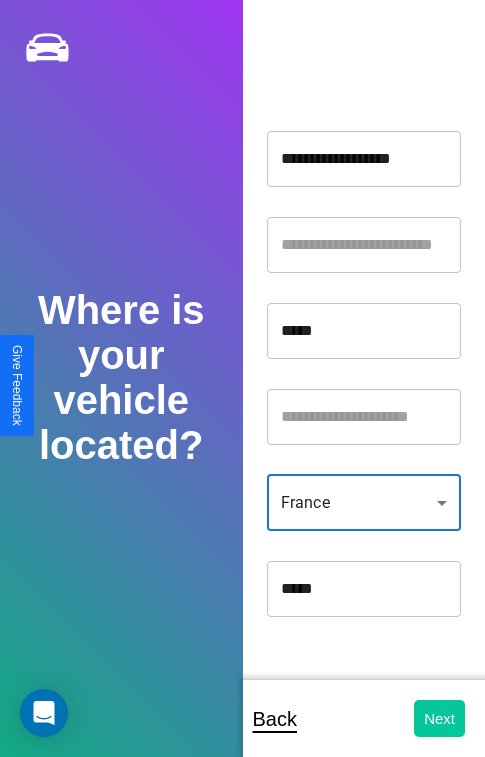 click on "Next" at bounding box center [439, 718] 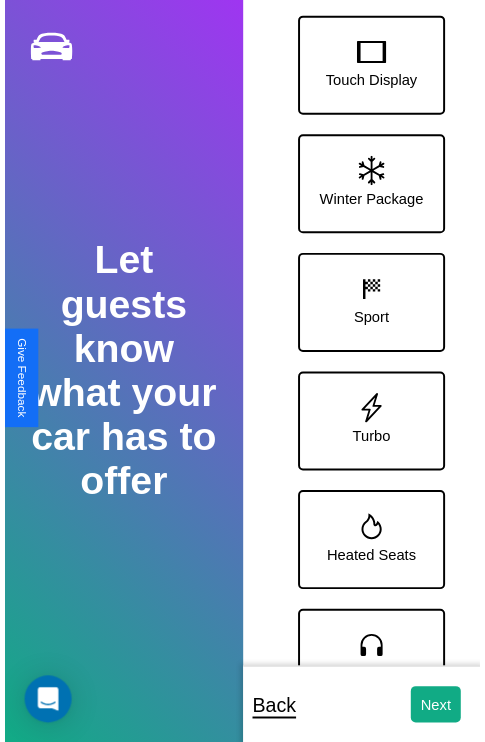 scroll, scrollTop: 128, scrollLeft: 0, axis: vertical 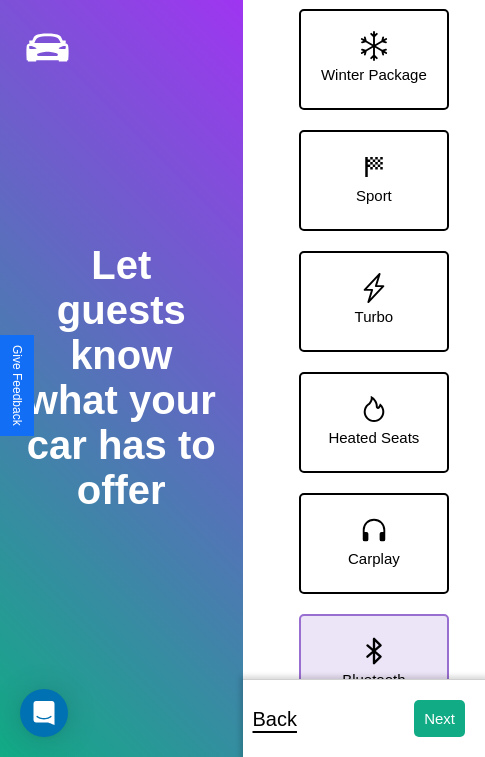 click 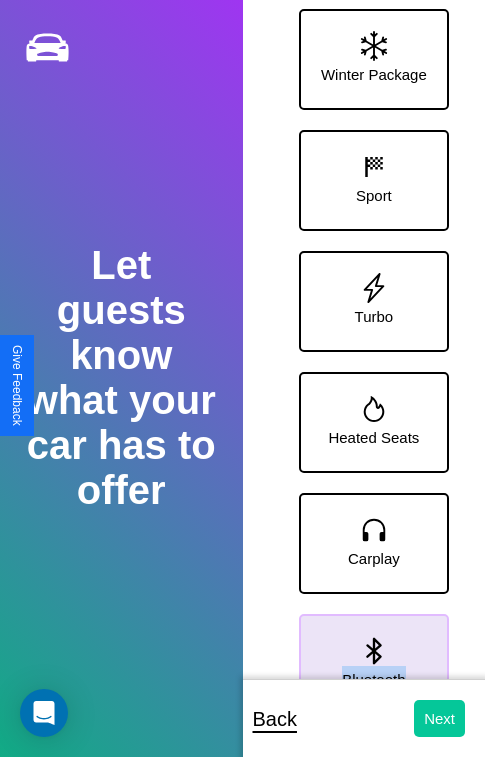 click on "Next" at bounding box center (439, 718) 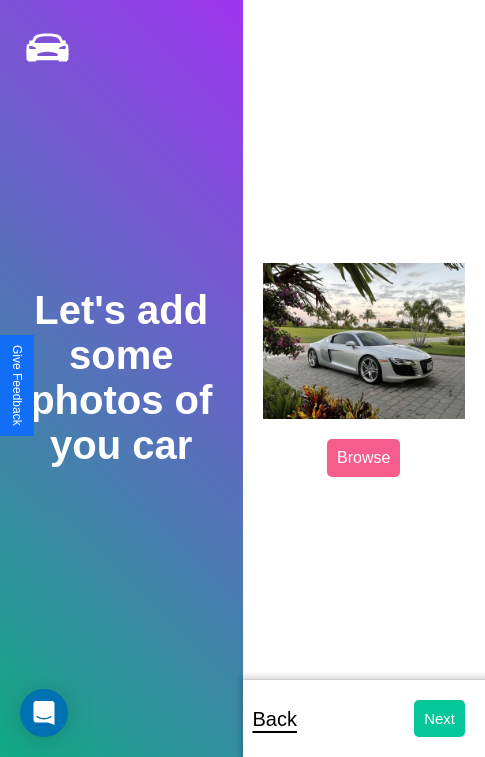 click on "Next" at bounding box center [439, 718] 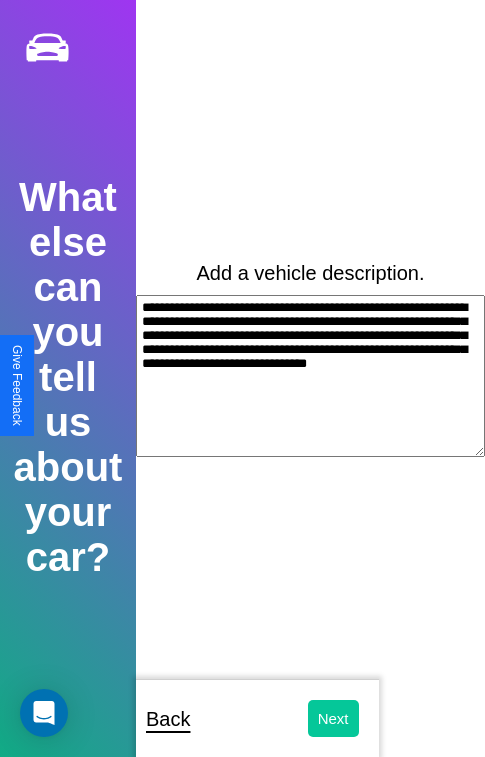 type on "**********" 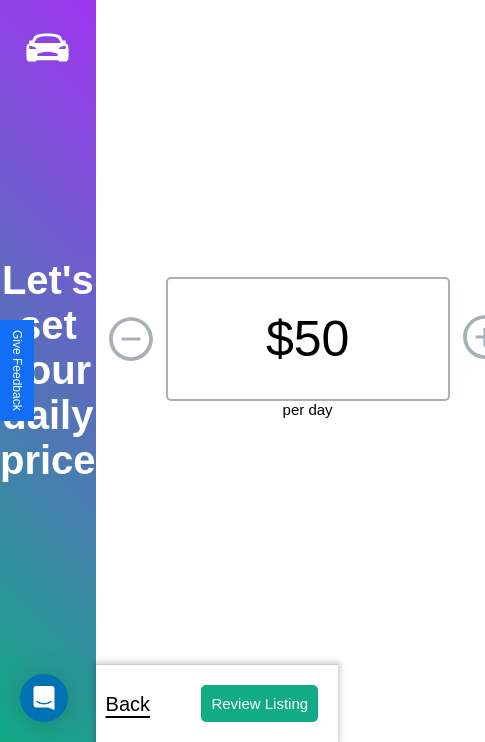 click on "$ 50" at bounding box center [308, 339] 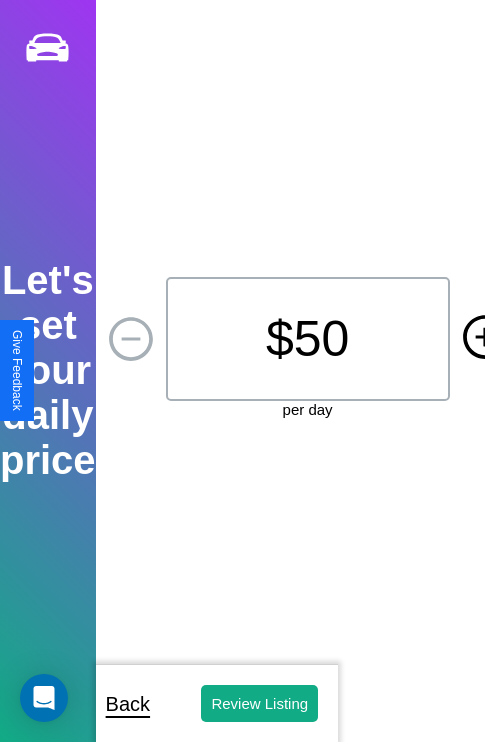 click 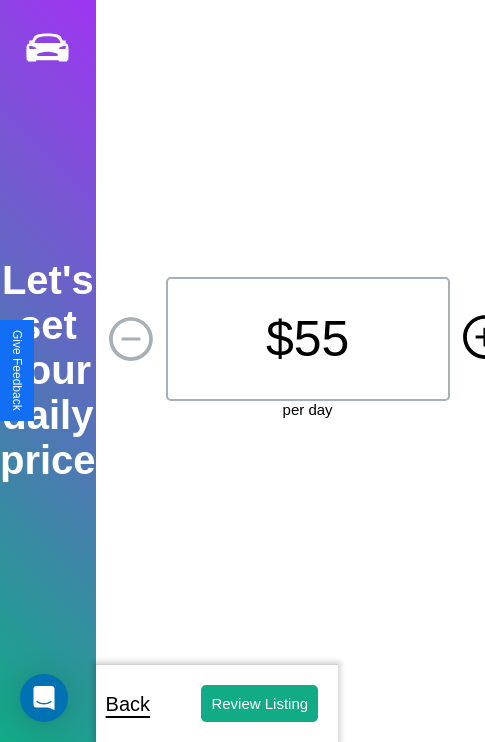 click 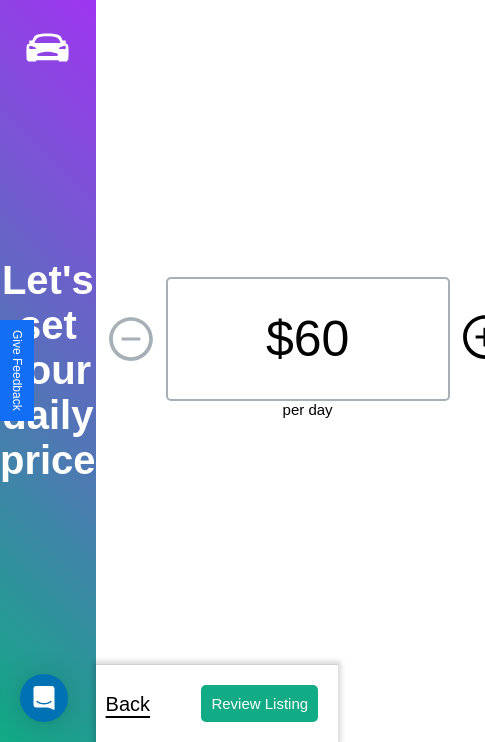 click 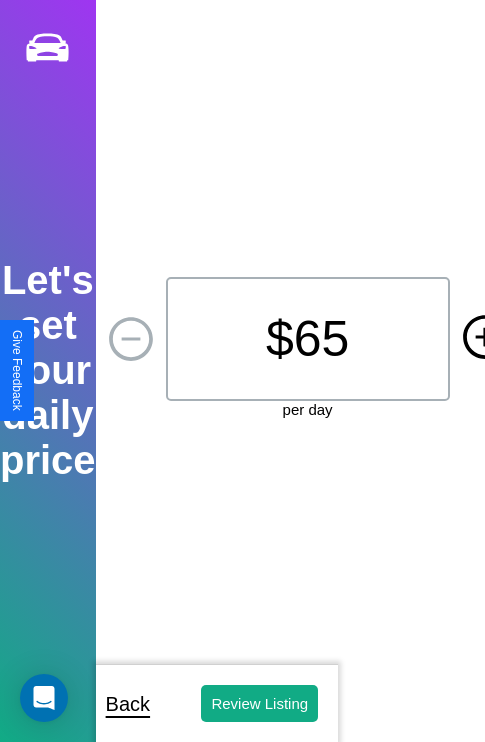 click 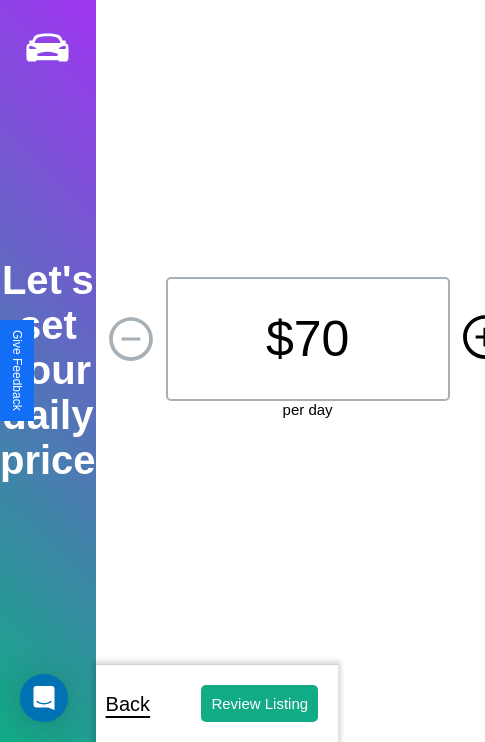 click 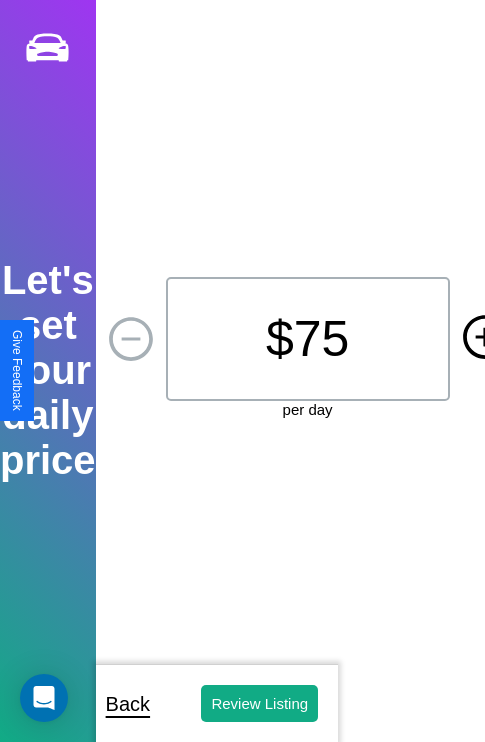 click 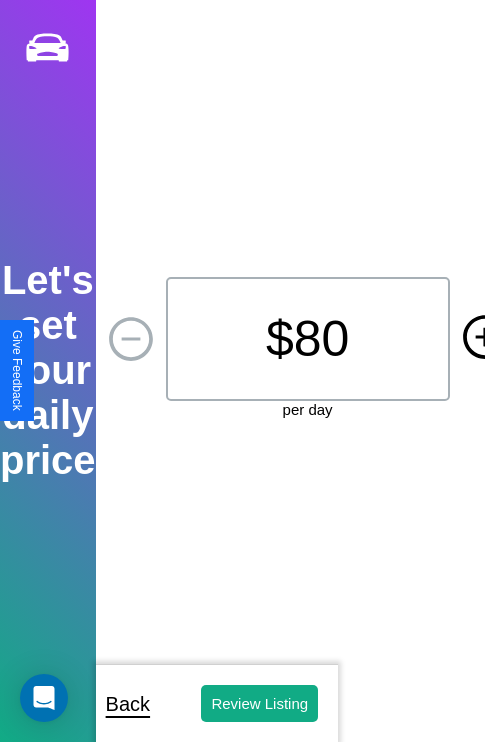 click 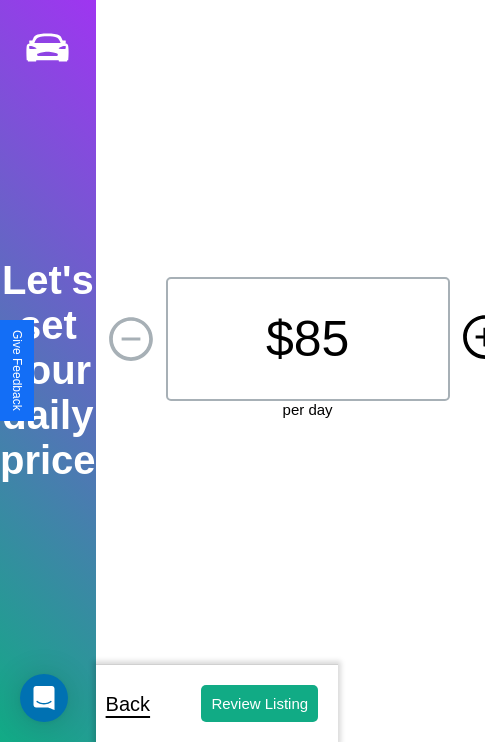 click 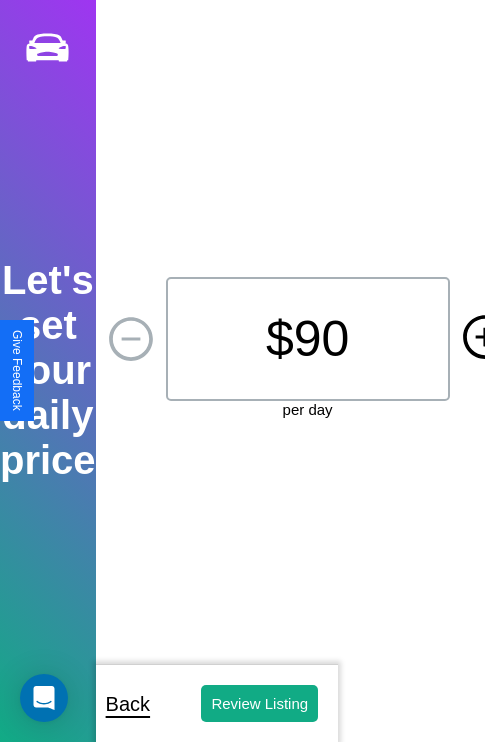 click 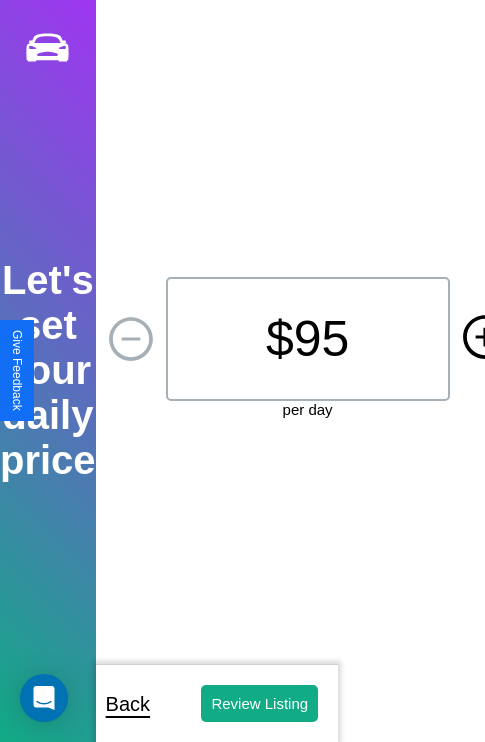 click 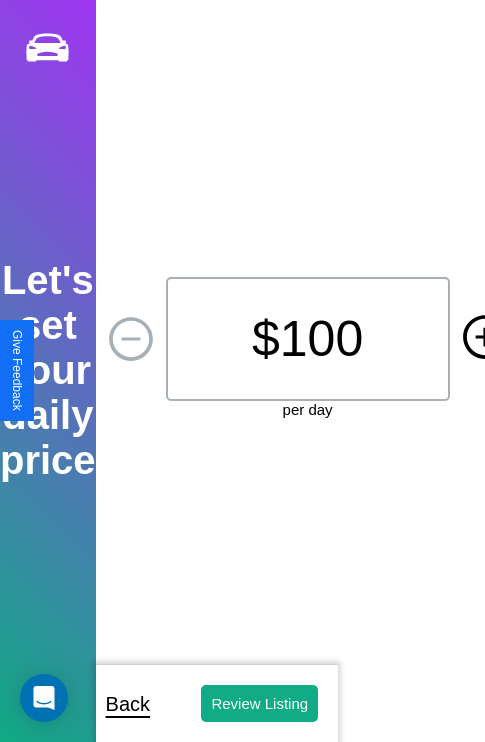 click 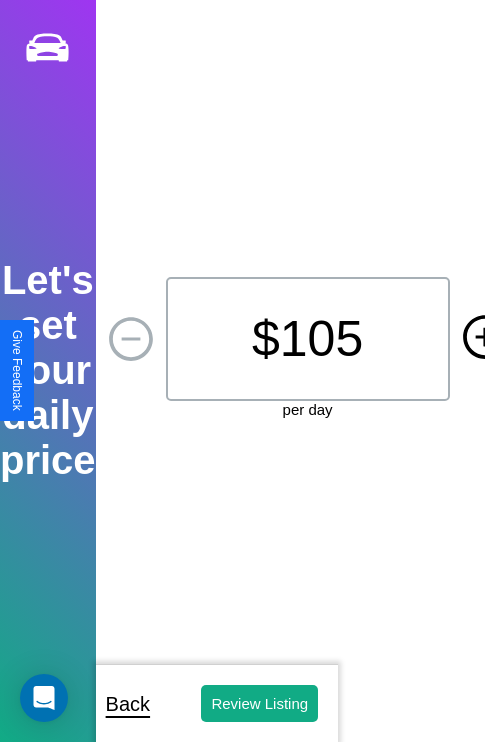 click 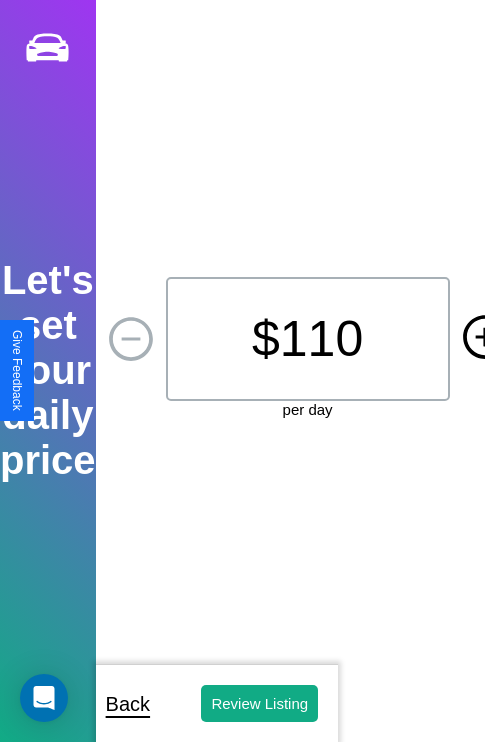 click 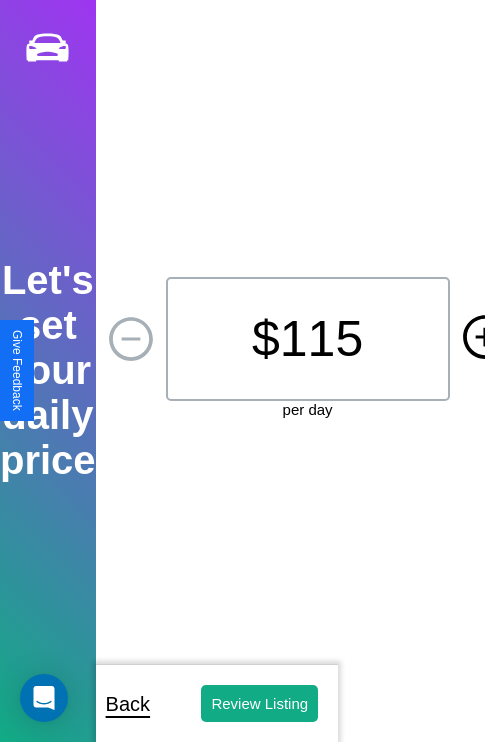 click 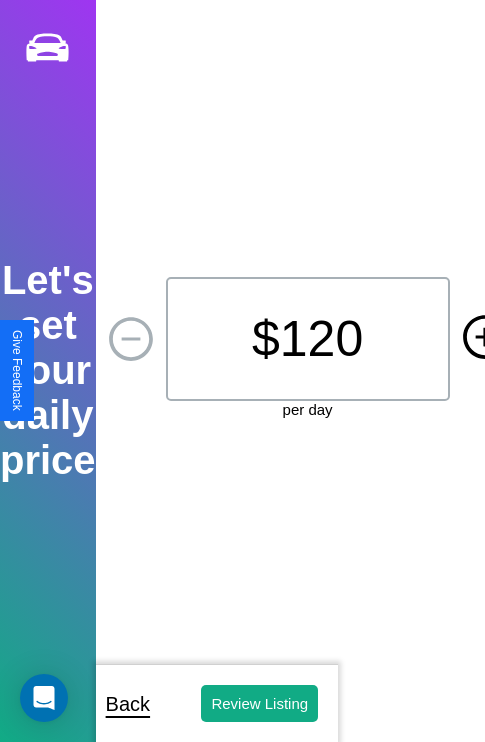 click 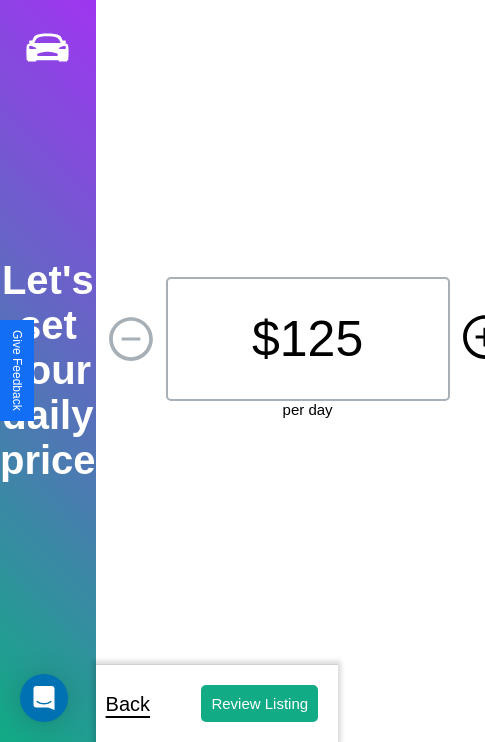 click 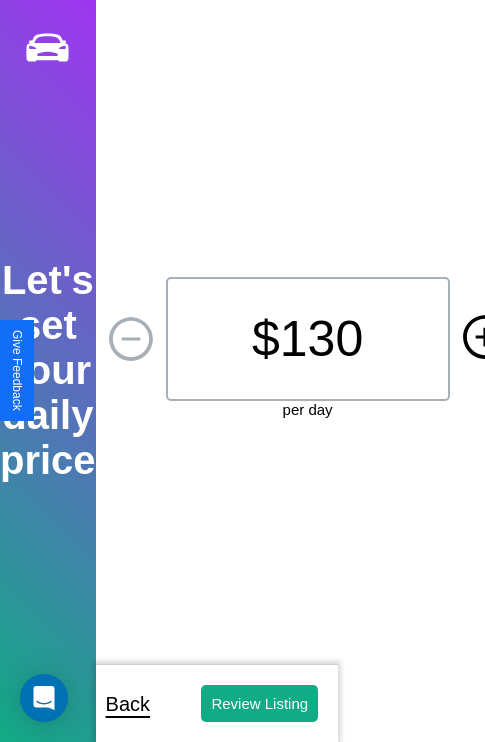 click 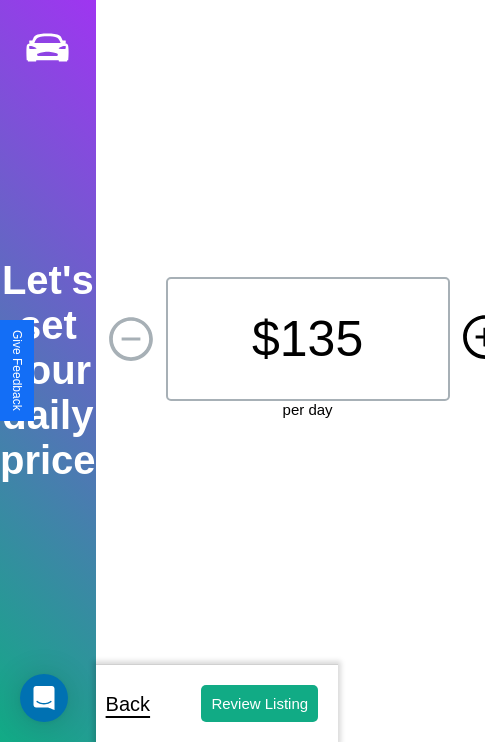 click 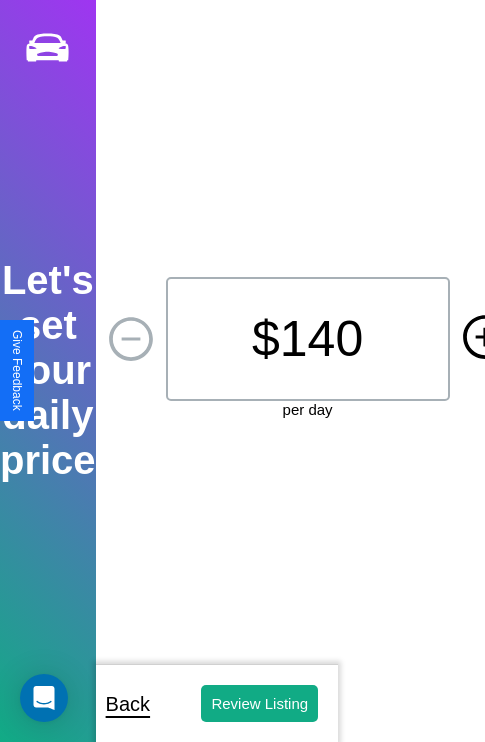 click 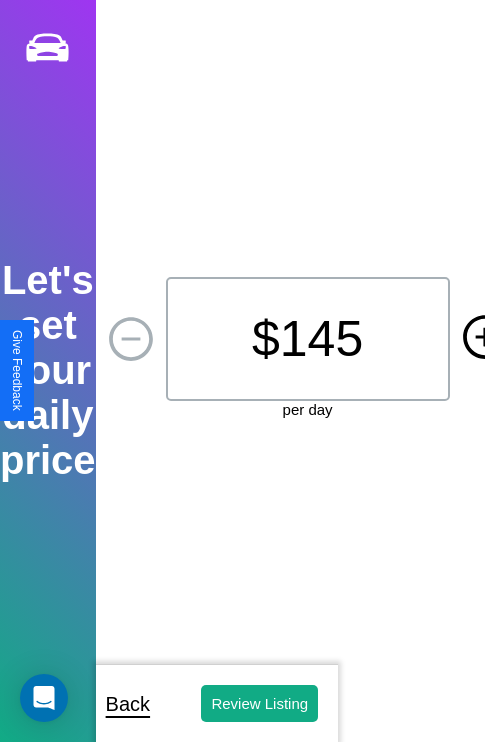 click 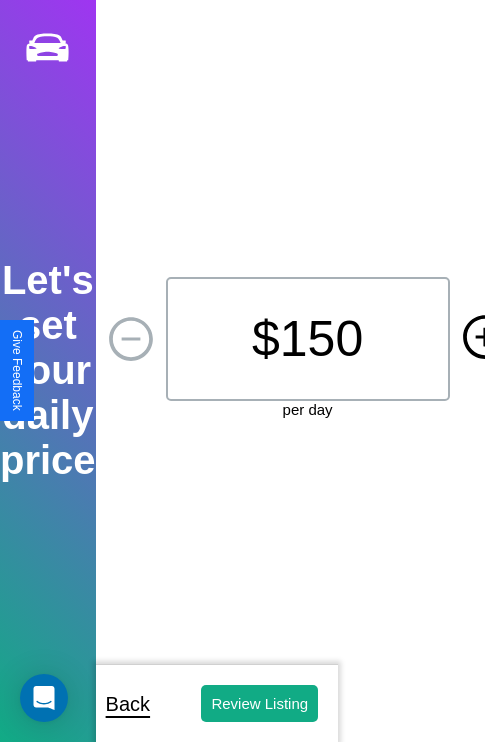 click 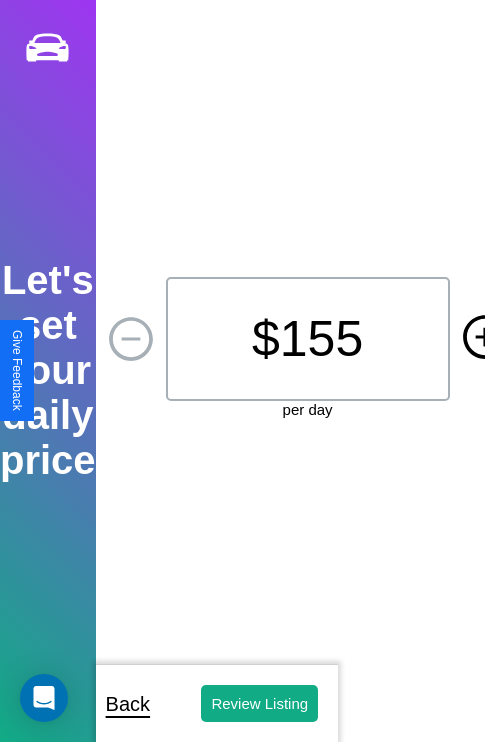 click 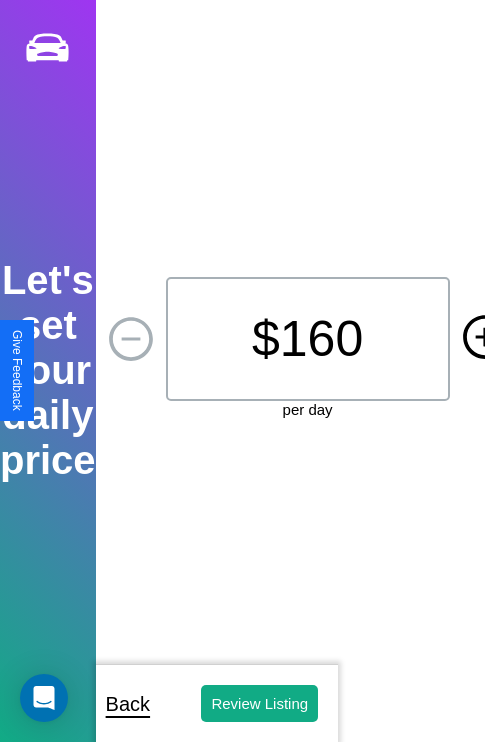 click 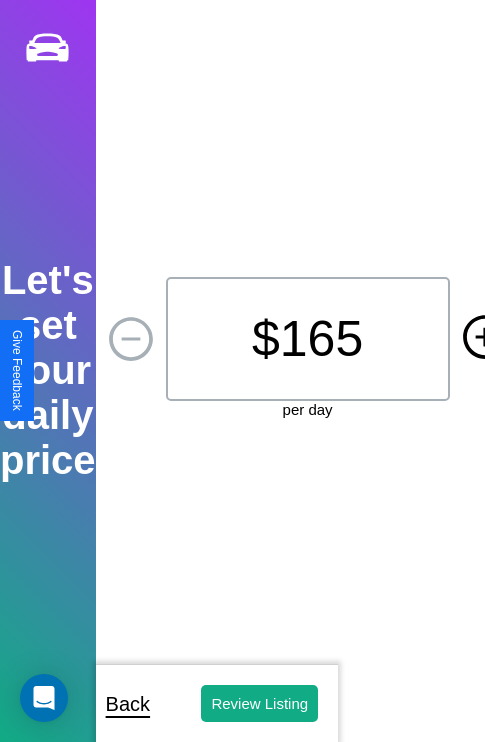 click 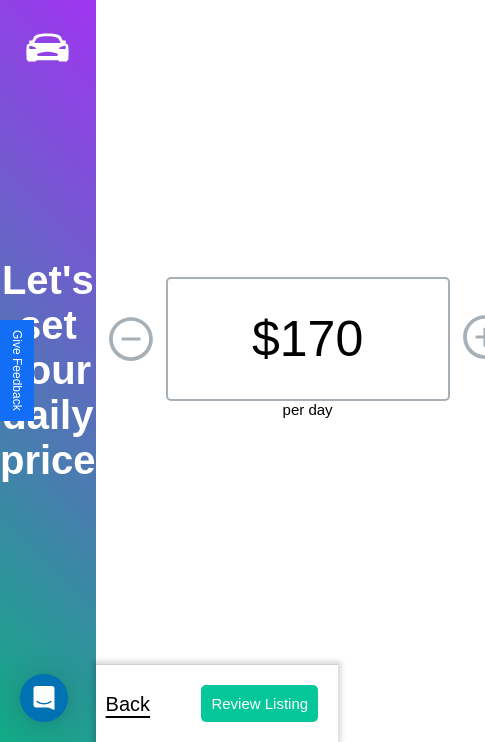 click on "Review Listing" at bounding box center (259, 703) 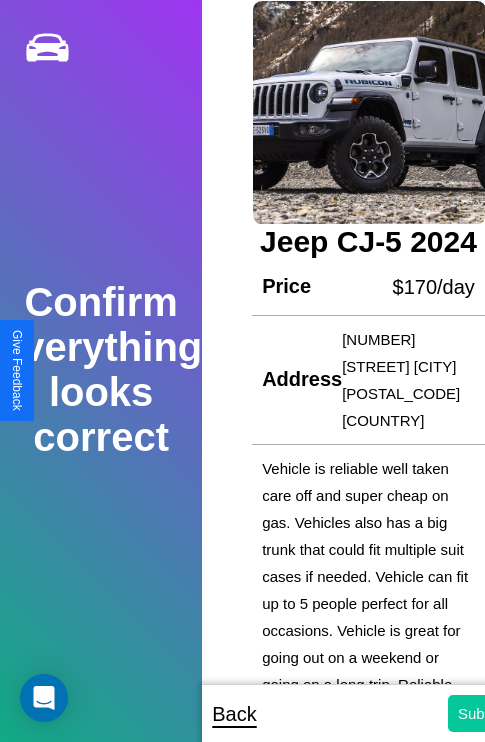 click on "Submit" at bounding box center [481, 713] 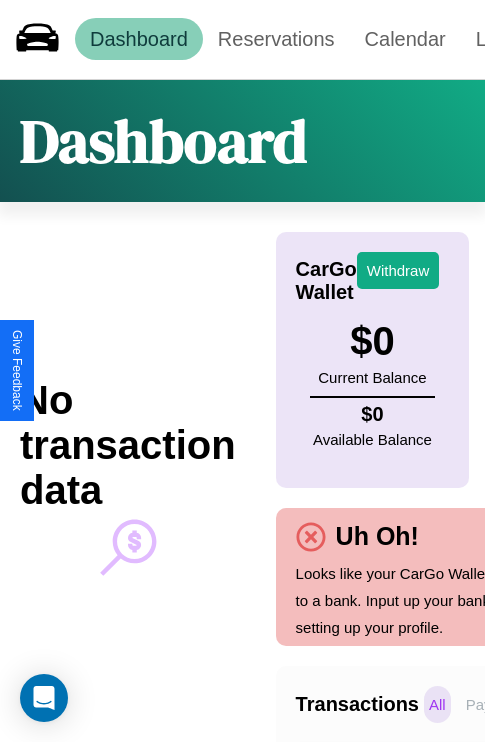 scroll, scrollTop: 0, scrollLeft: 147, axis: horizontal 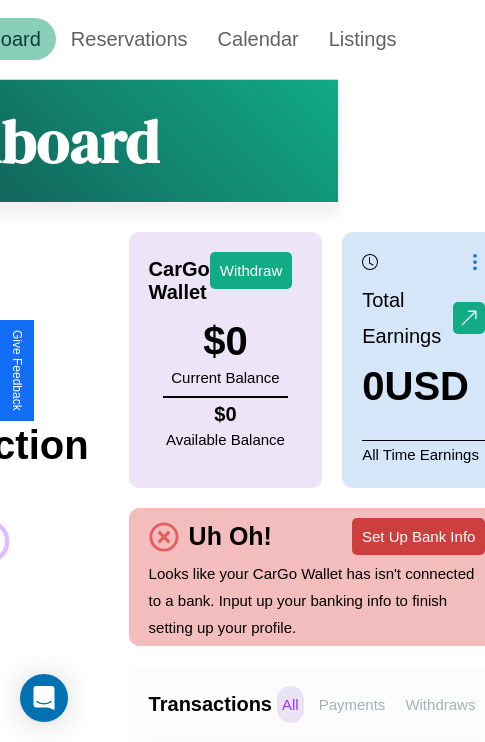 click on "Set Up Bank Info" at bounding box center [418, 536] 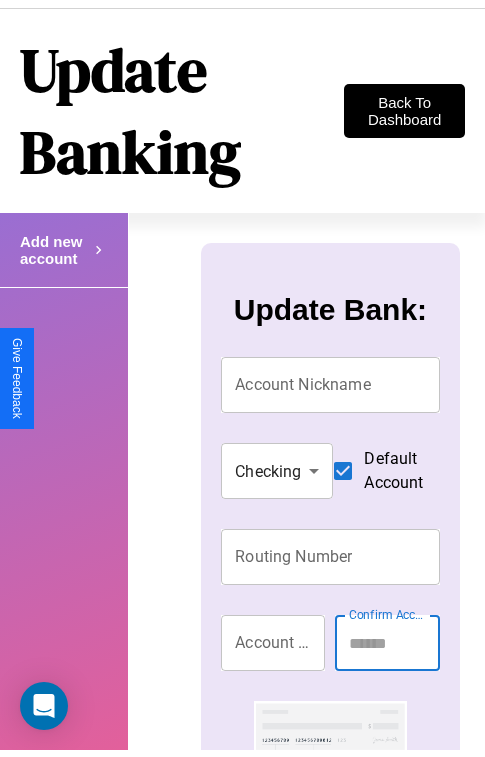 scroll, scrollTop: 0, scrollLeft: 0, axis: both 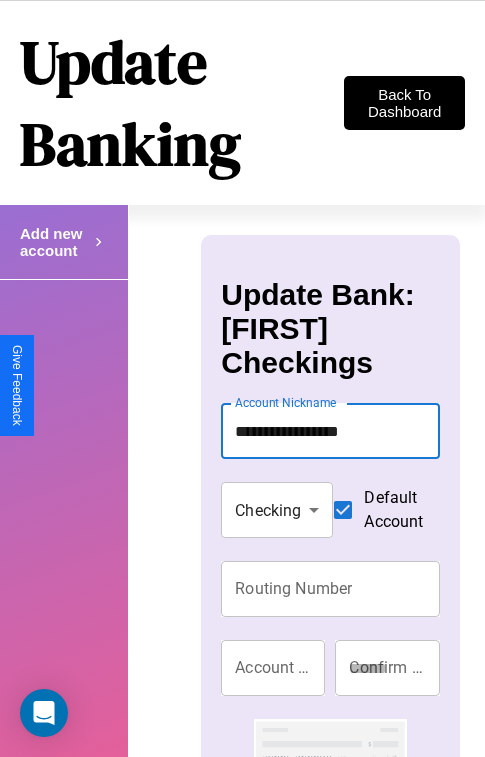 type on "**********" 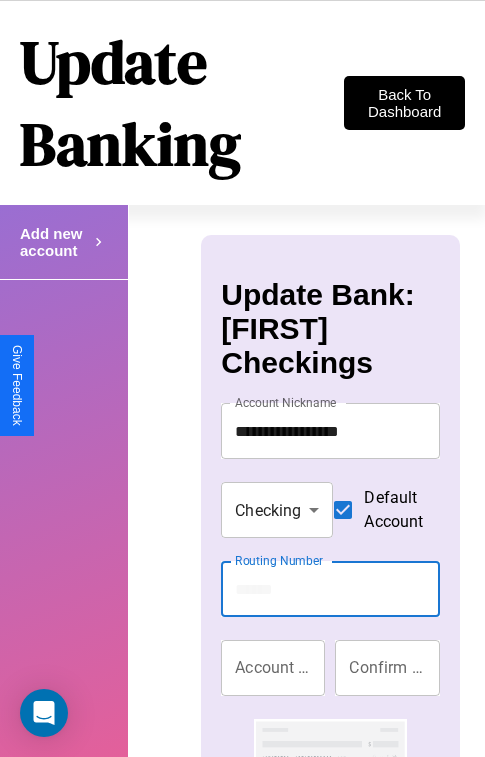 click on "Routing Number" at bounding box center [330, 589] 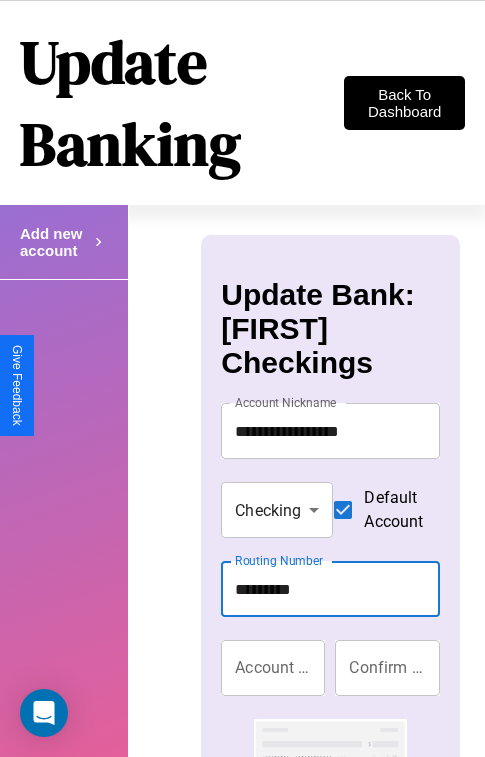 type on "*********" 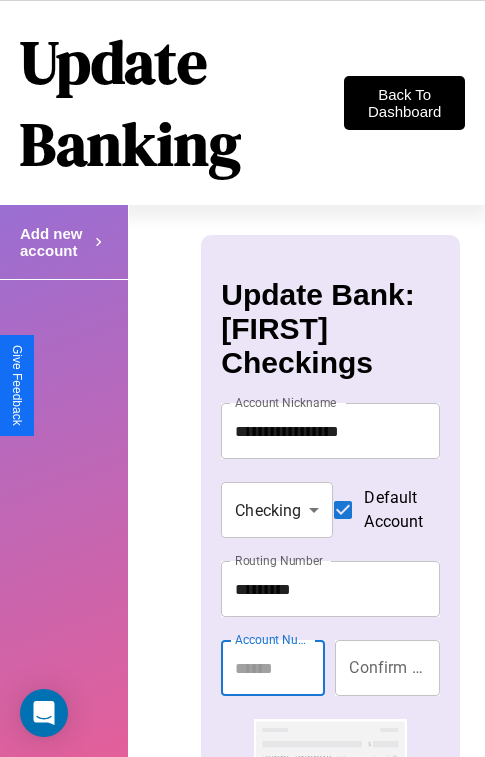 click on "Account Number" at bounding box center [273, 668] 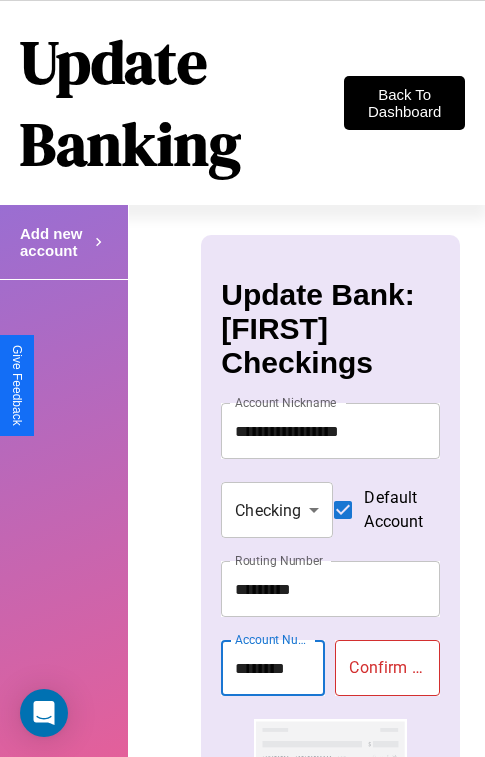 type on "********" 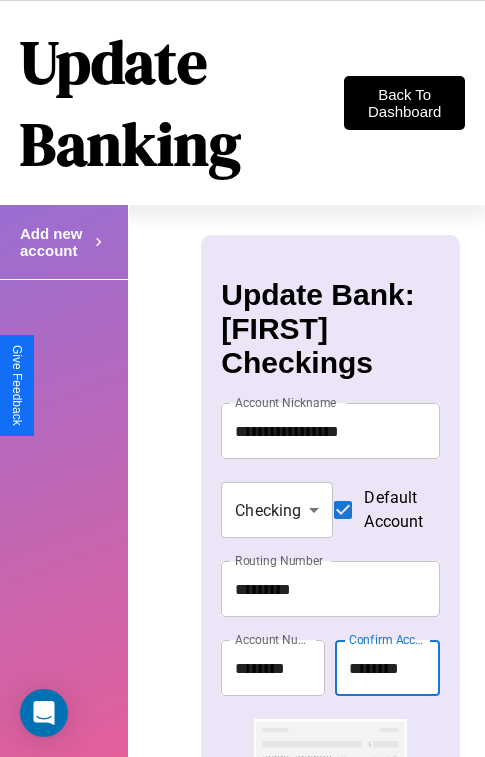 scroll, scrollTop: 81, scrollLeft: 0, axis: vertical 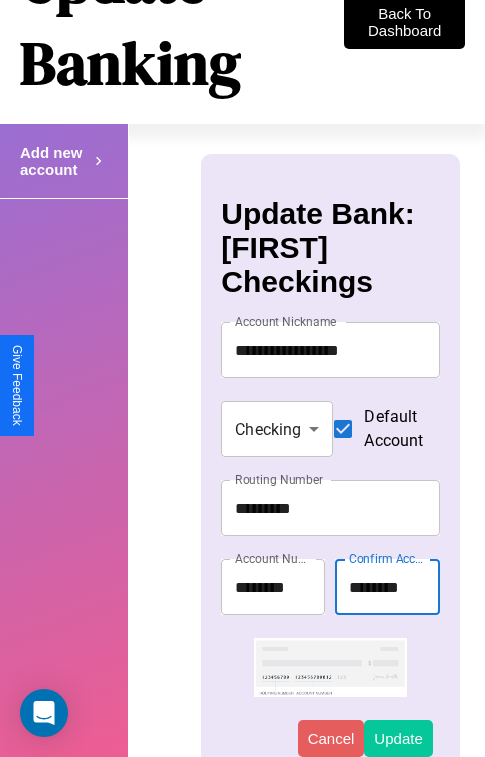 type on "********" 